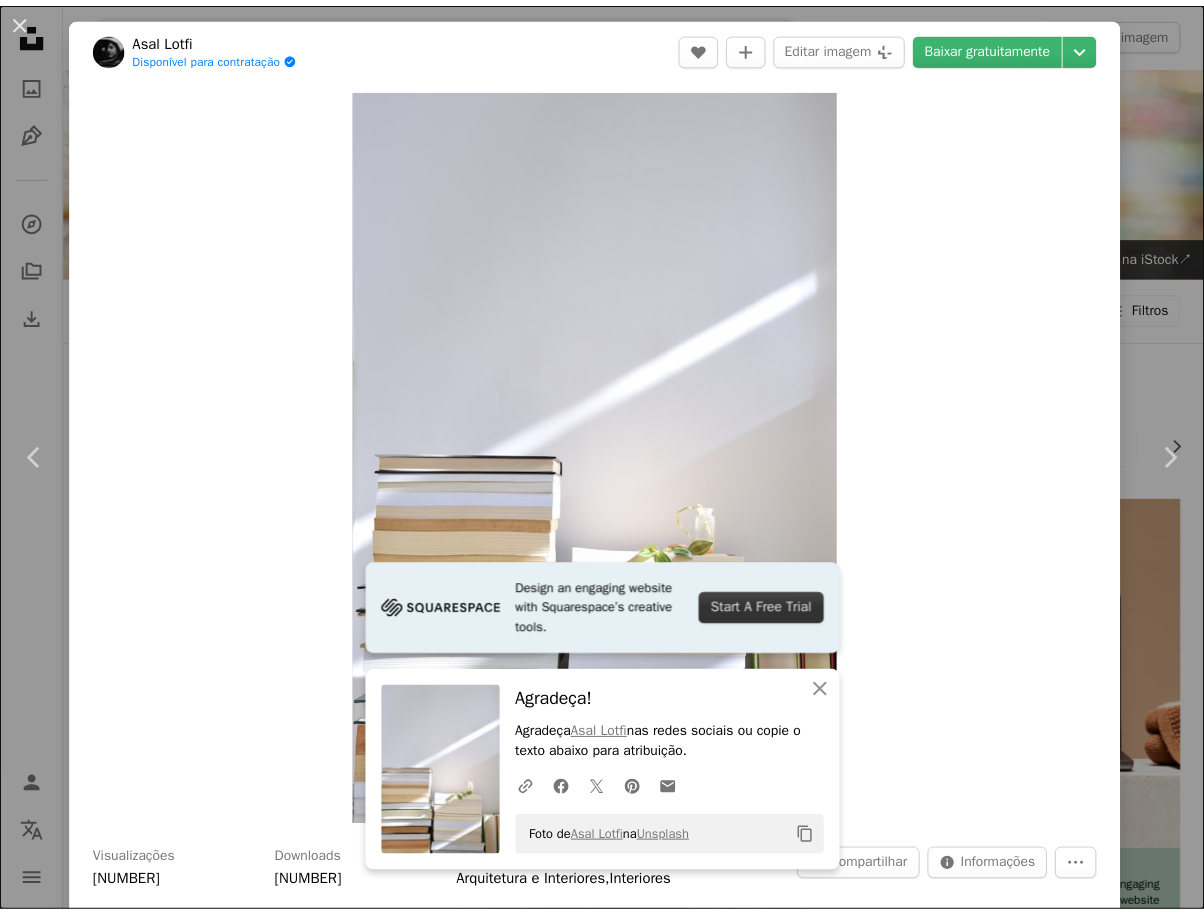 scroll, scrollTop: 6700, scrollLeft: 0, axis: vertical 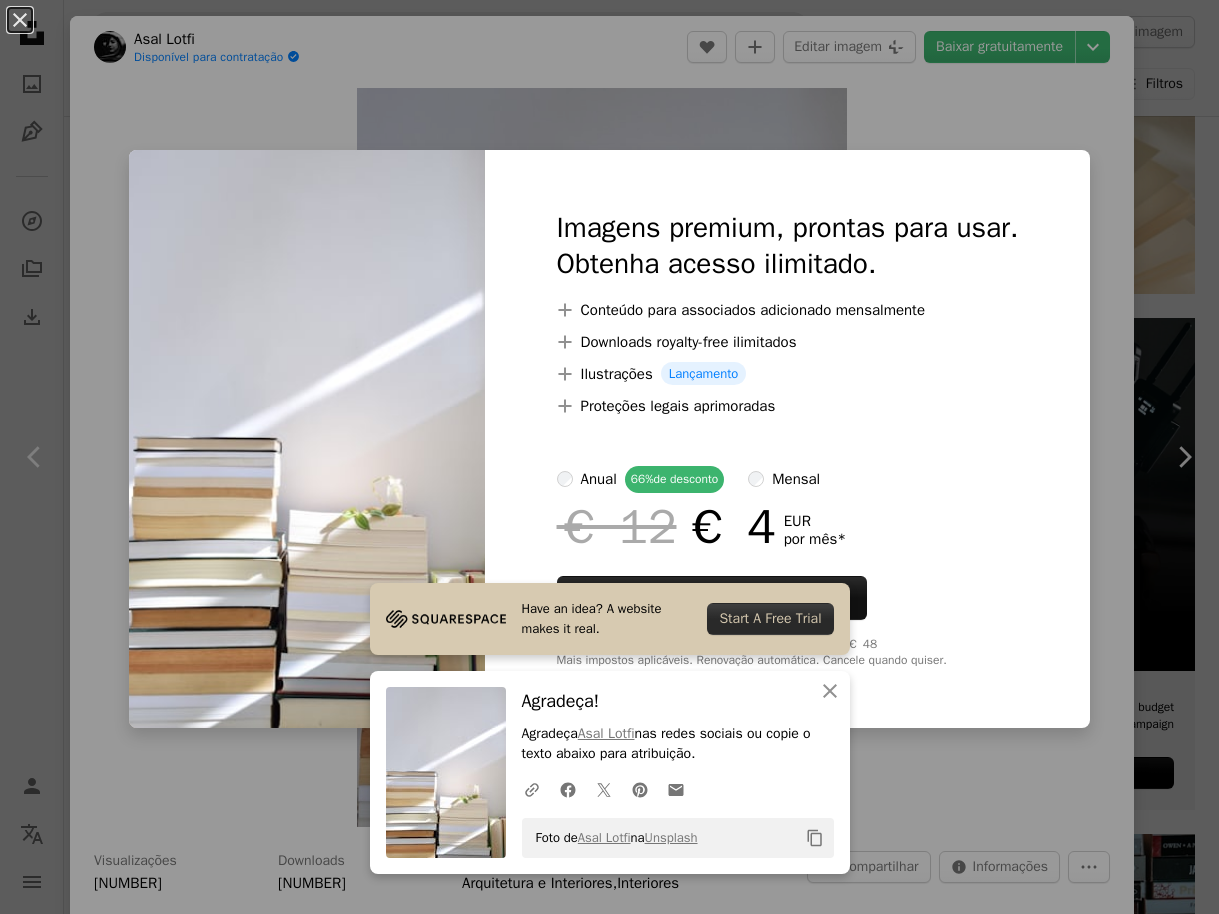 click on "[FIRST] [LAST]" at bounding box center (609, 457) 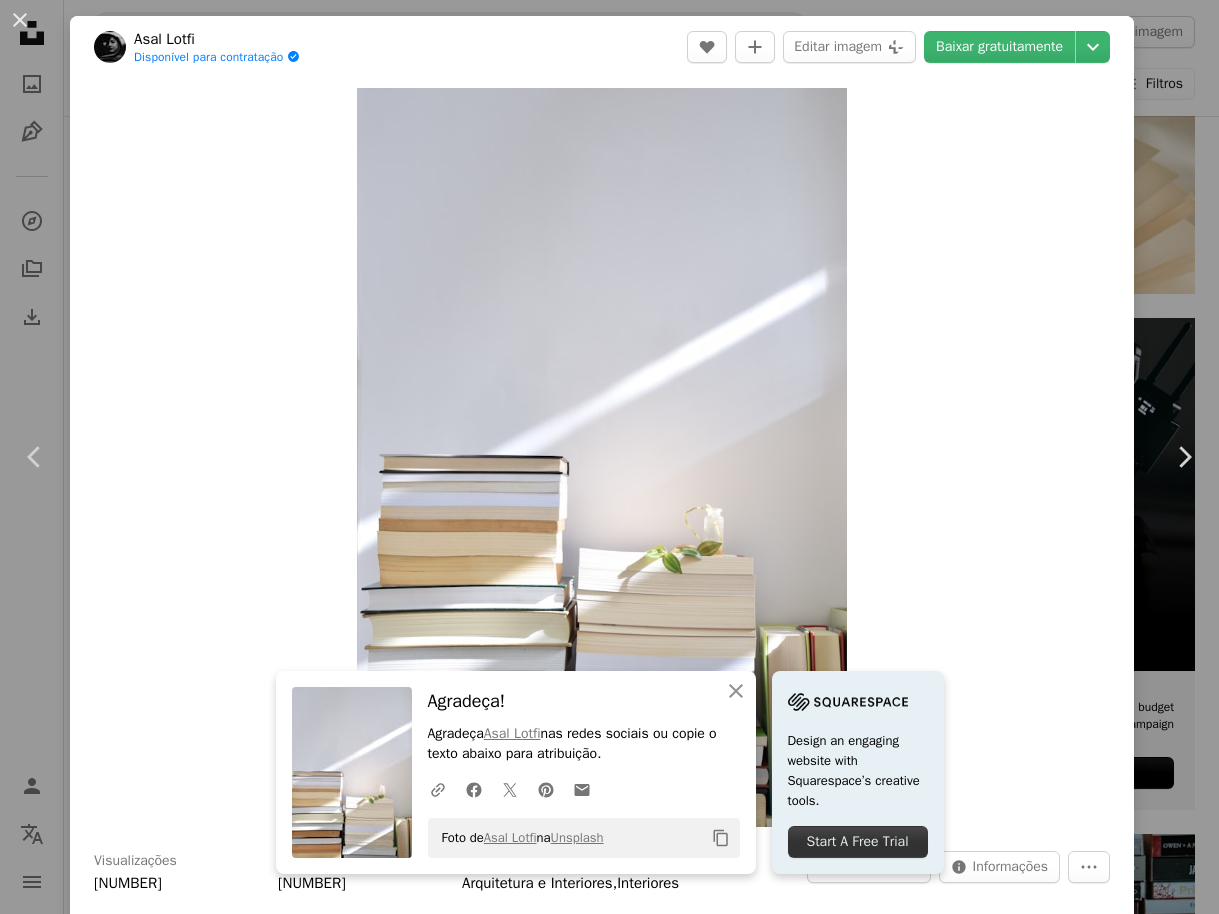 click on "[FIRST] [LAST]" at bounding box center (609, 457) 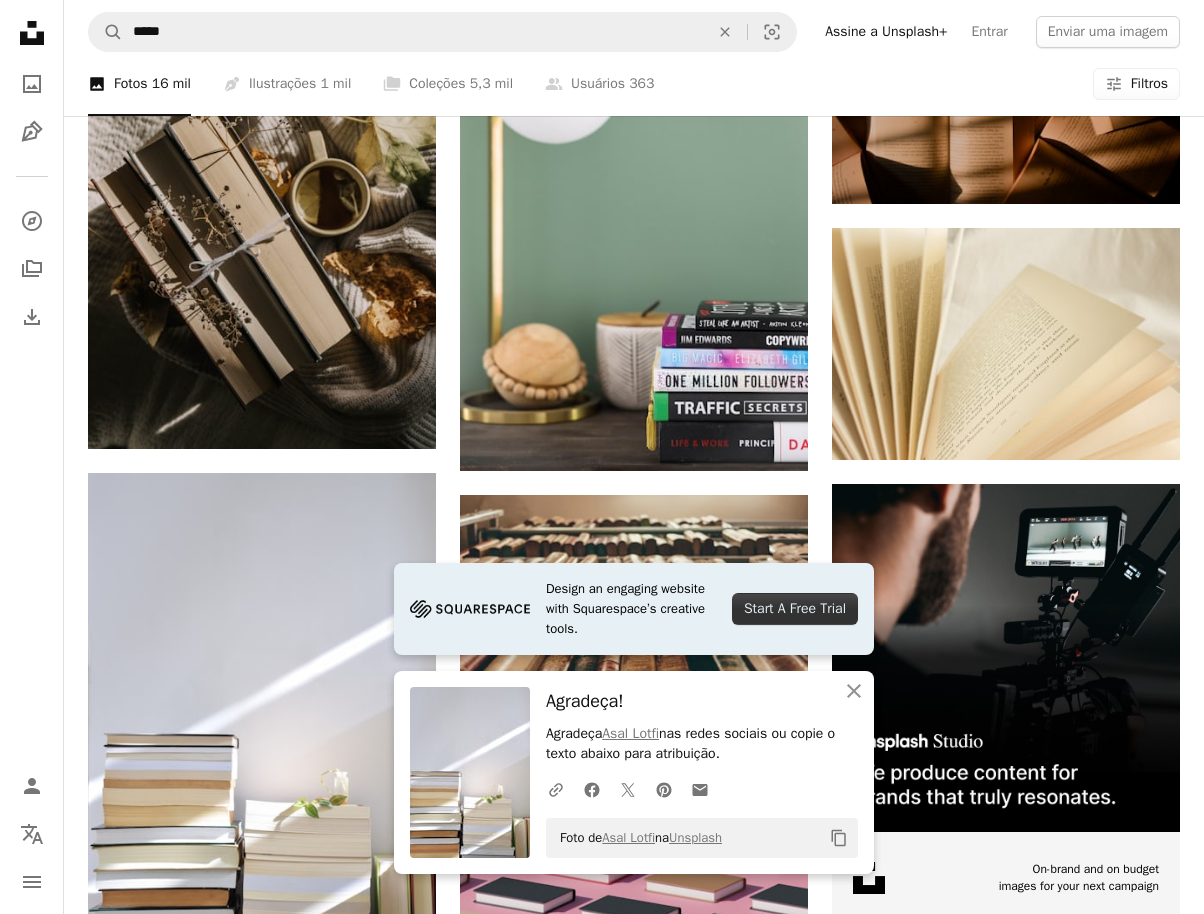 scroll, scrollTop: 6400, scrollLeft: 0, axis: vertical 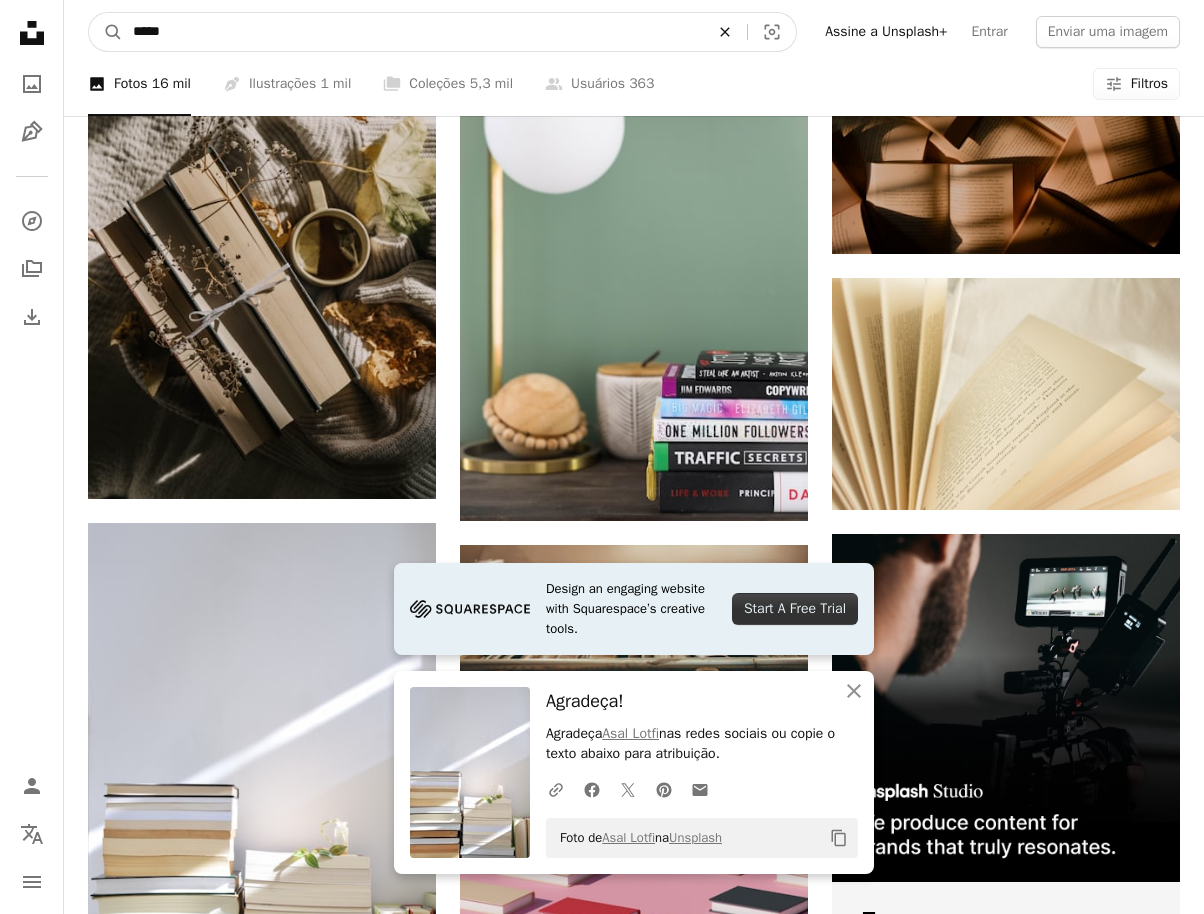 click on "An X shape" 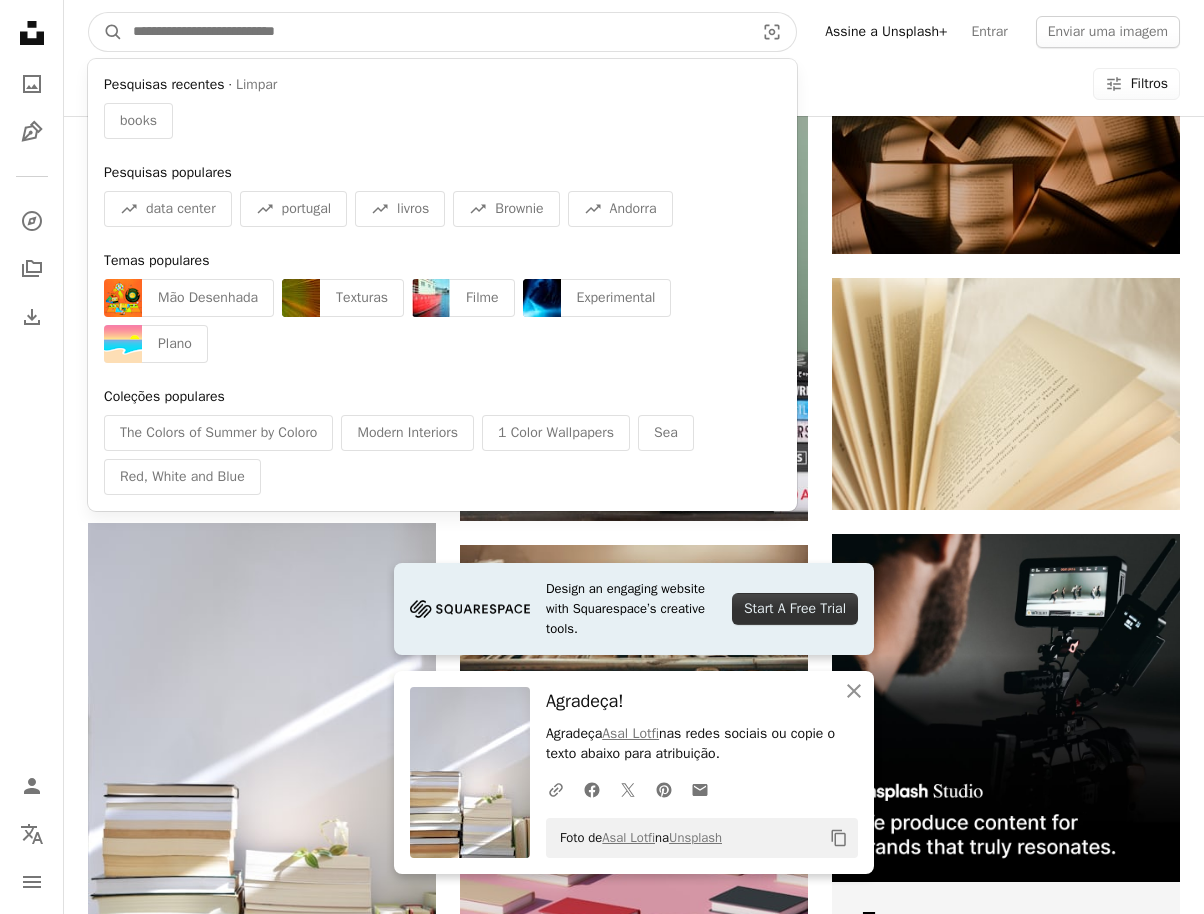 click at bounding box center [435, 32] 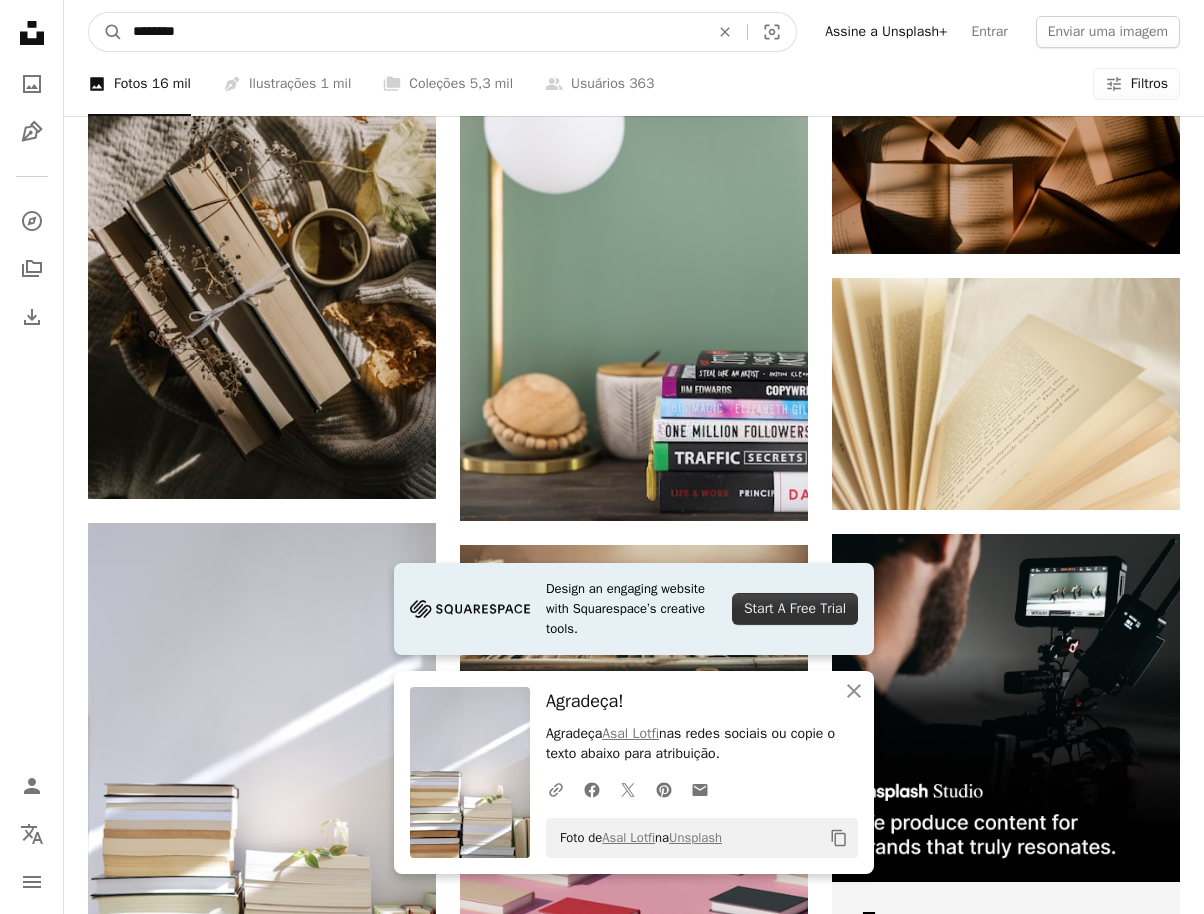 type on "********" 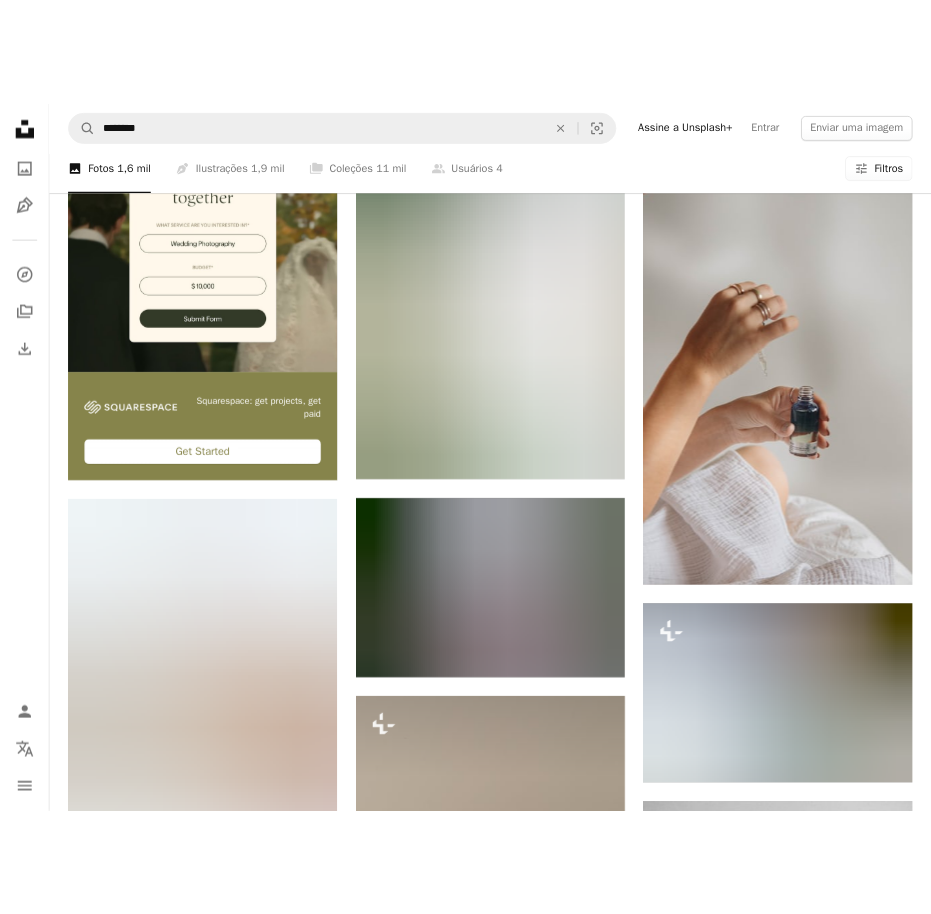scroll, scrollTop: 4793, scrollLeft: 0, axis: vertical 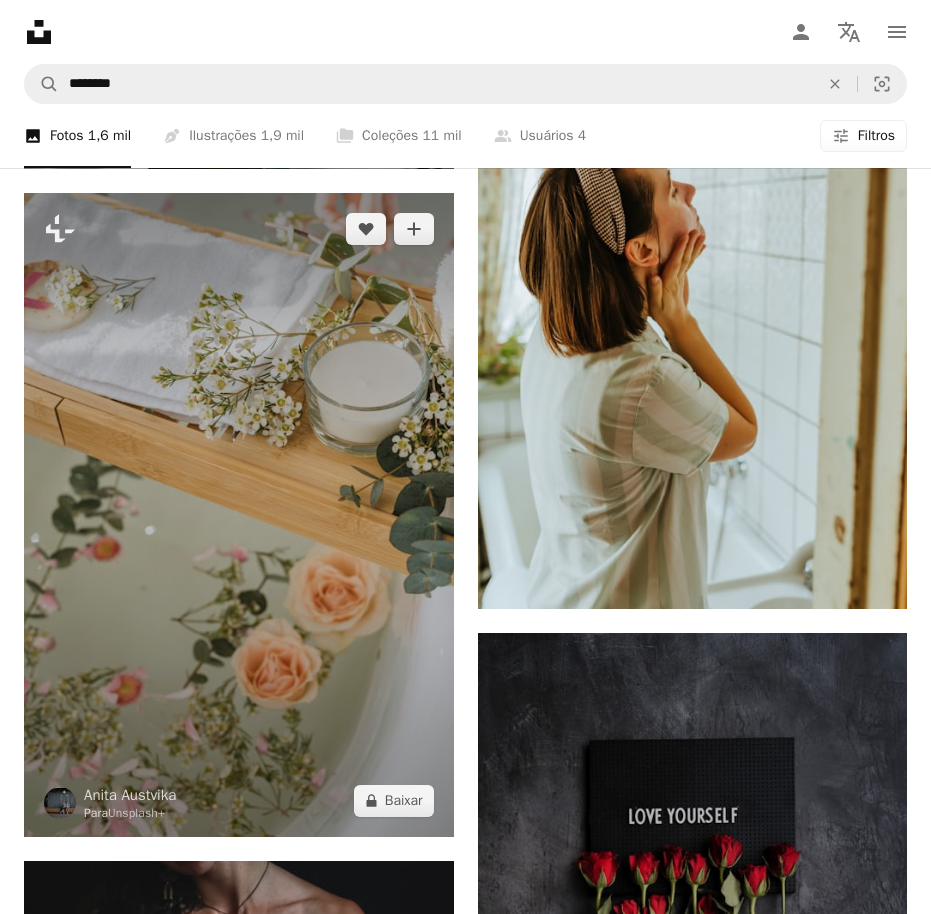 click at bounding box center (239, 515) 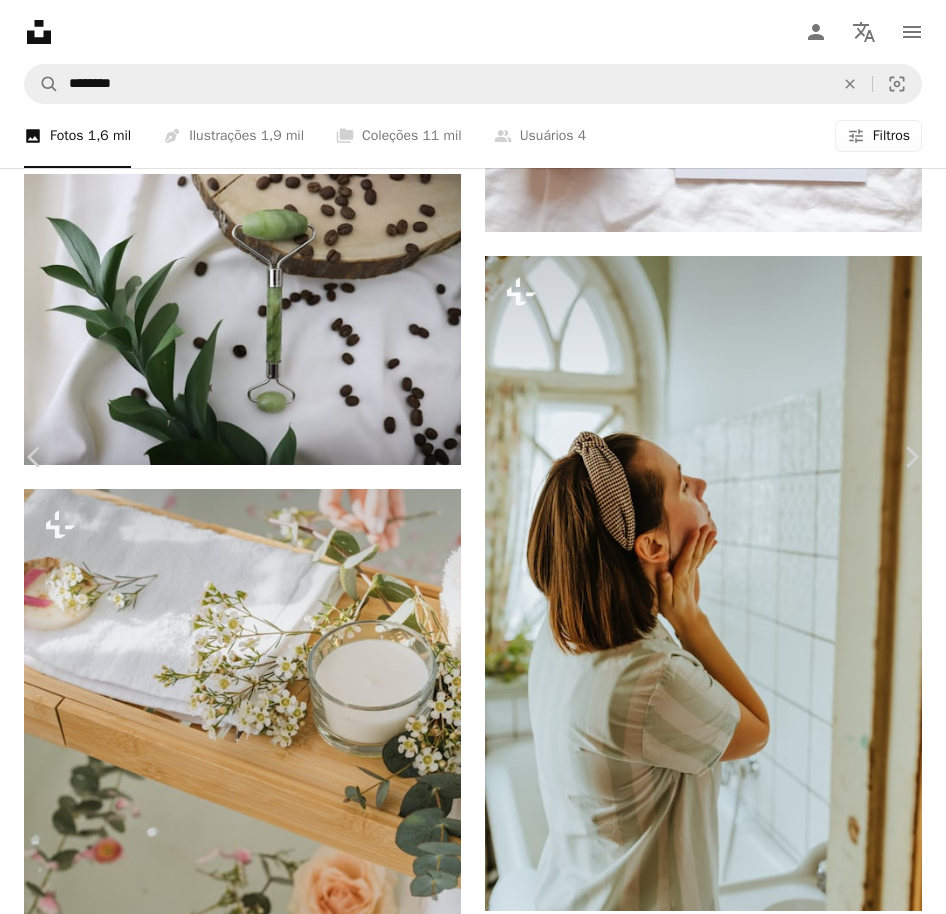 click on "A lock   Baixar" at bounding box center [796, 4223] 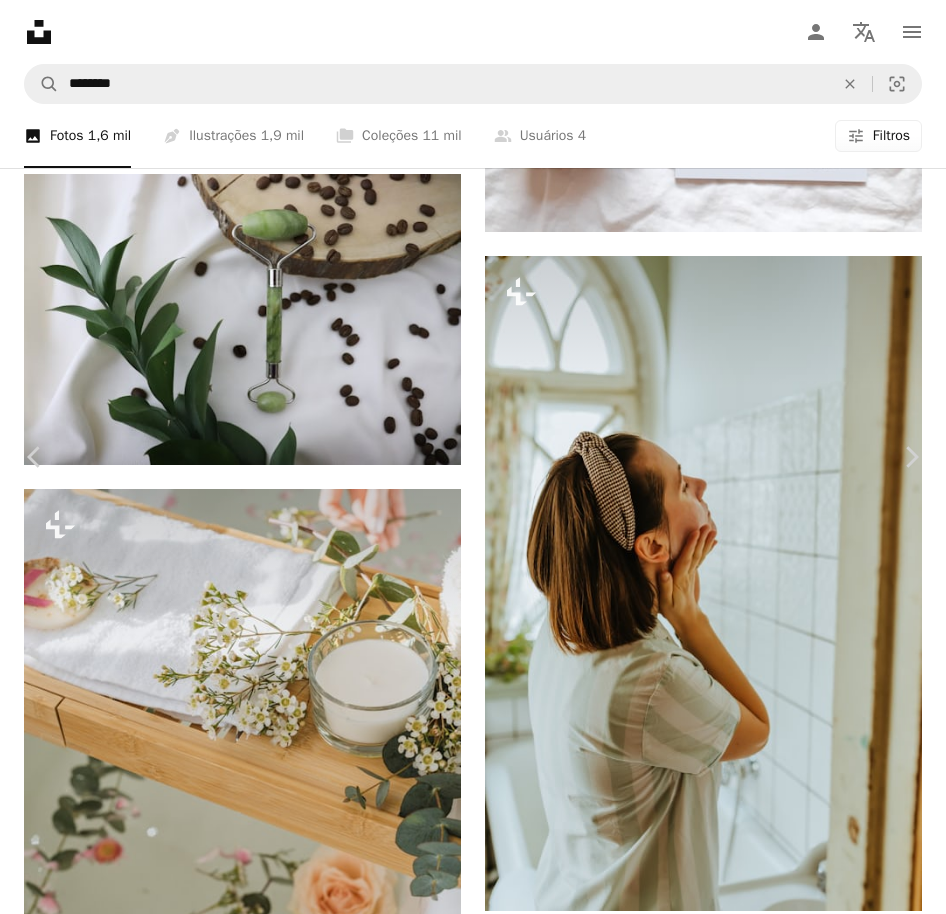 click on "An X shape Imagens premium, prontas para usar. Obtenha acesso ilimitado. A plus sign Conteúdo para associados adicionado mensalmente A plus sign Downloads royalty-free ilimitados A plus sign Ilustrações  Lançamento A plus sign Proteções legais aprimoradas anual 66%  de desconto mensal € 12   € 4 EUR por mês * Assine a  Unsplash+ *Quando pago anualmente, faturamento antecipado de  € 48 Mais impostos aplicáveis. Renovação automática. Cancele quando quiser." at bounding box center [473, 4633] 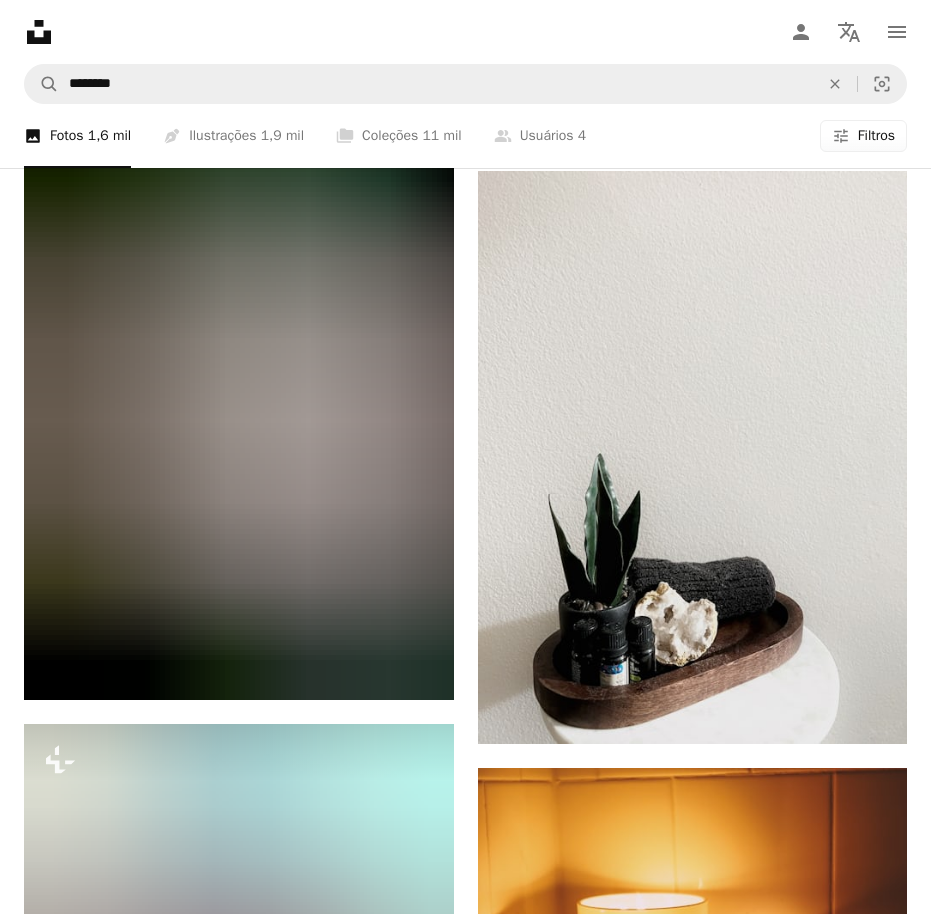 scroll, scrollTop: 26393, scrollLeft: 0, axis: vertical 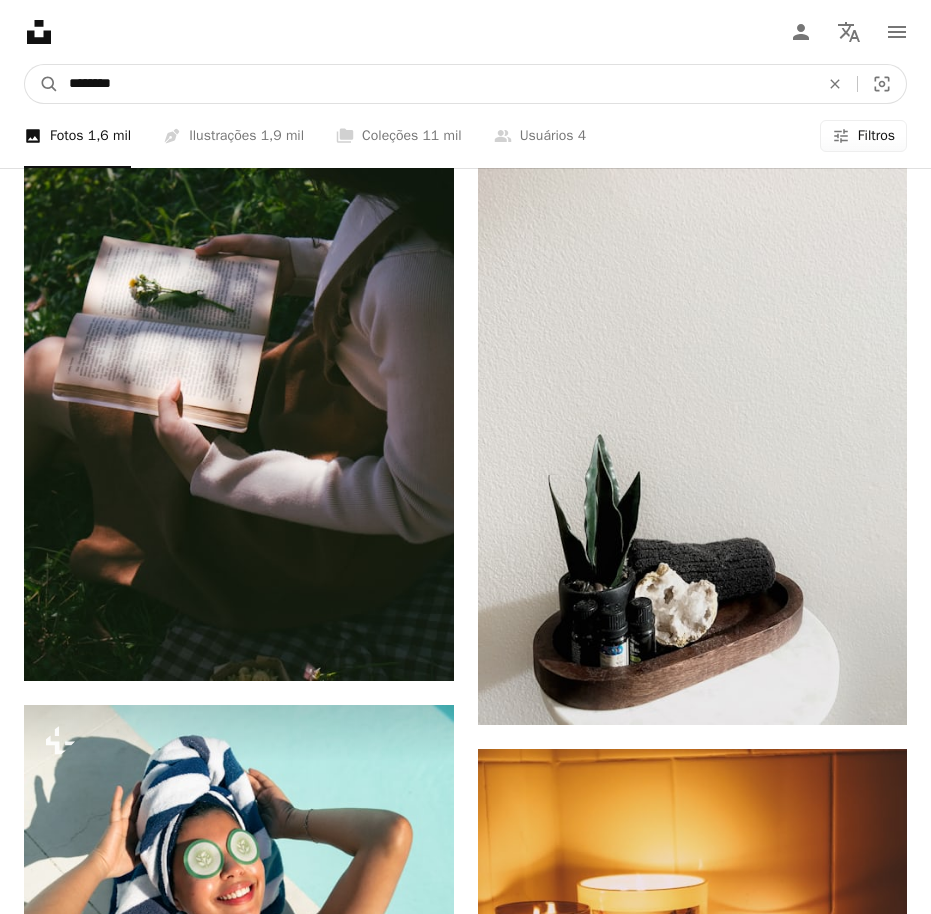 click on "********" at bounding box center (436, 84) 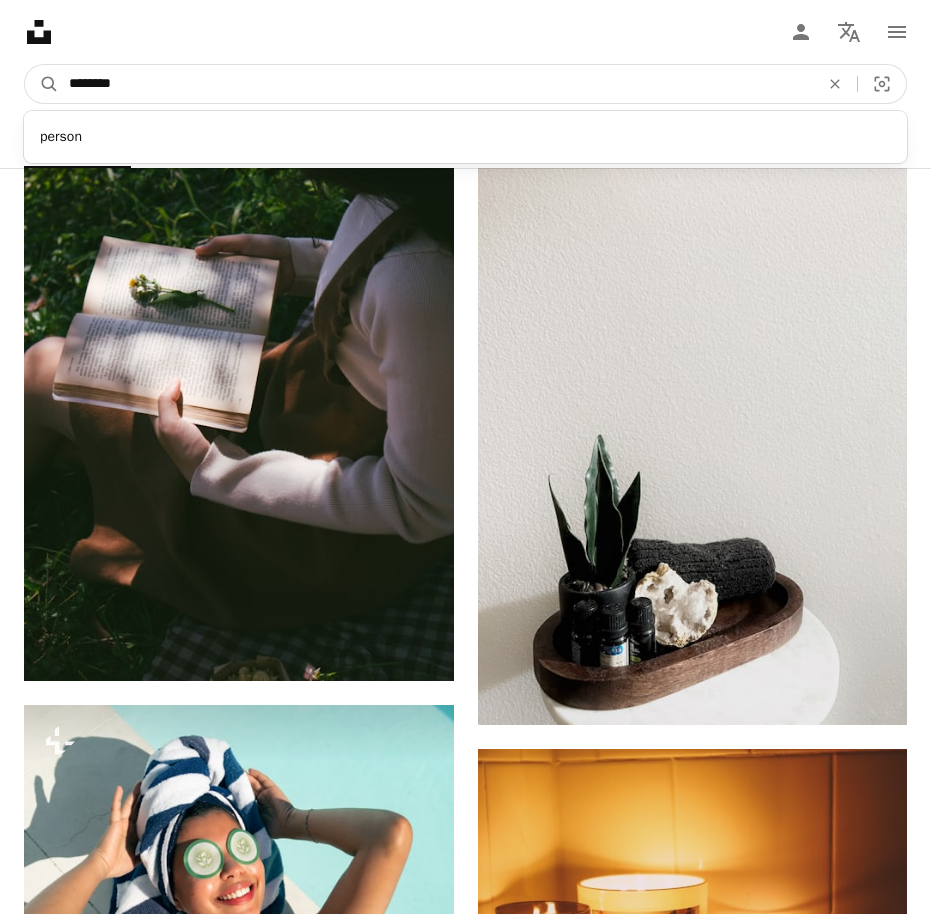 type on "********" 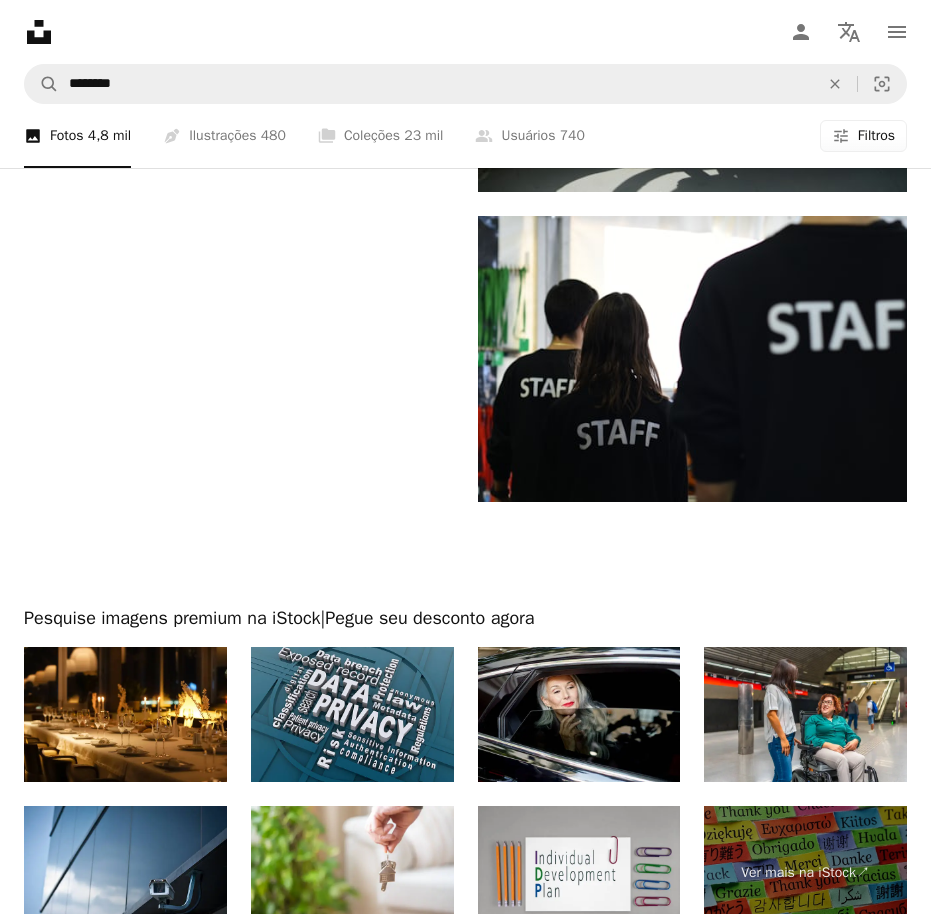 scroll, scrollTop: 4823, scrollLeft: 0, axis: vertical 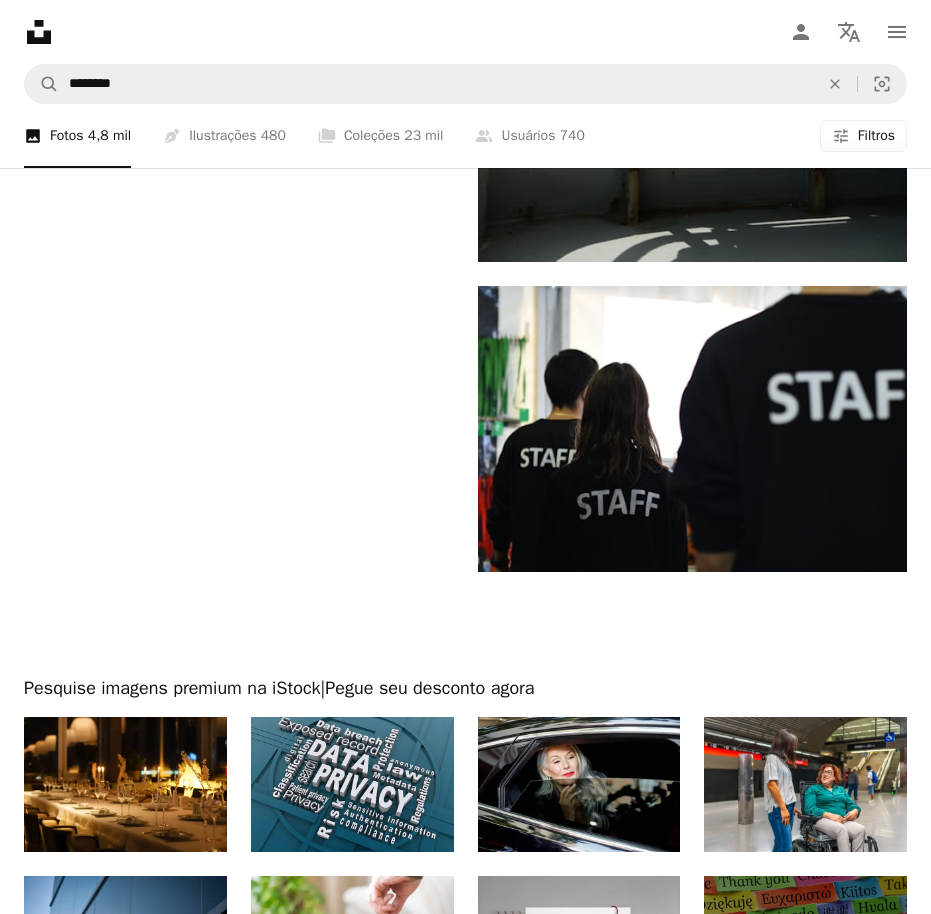 click on "Unsplash logo Página inicial da Unsplash A photo Pen Tool A compass A stack of folders Download Person Localization icon navigation menu" at bounding box center [465, 32] 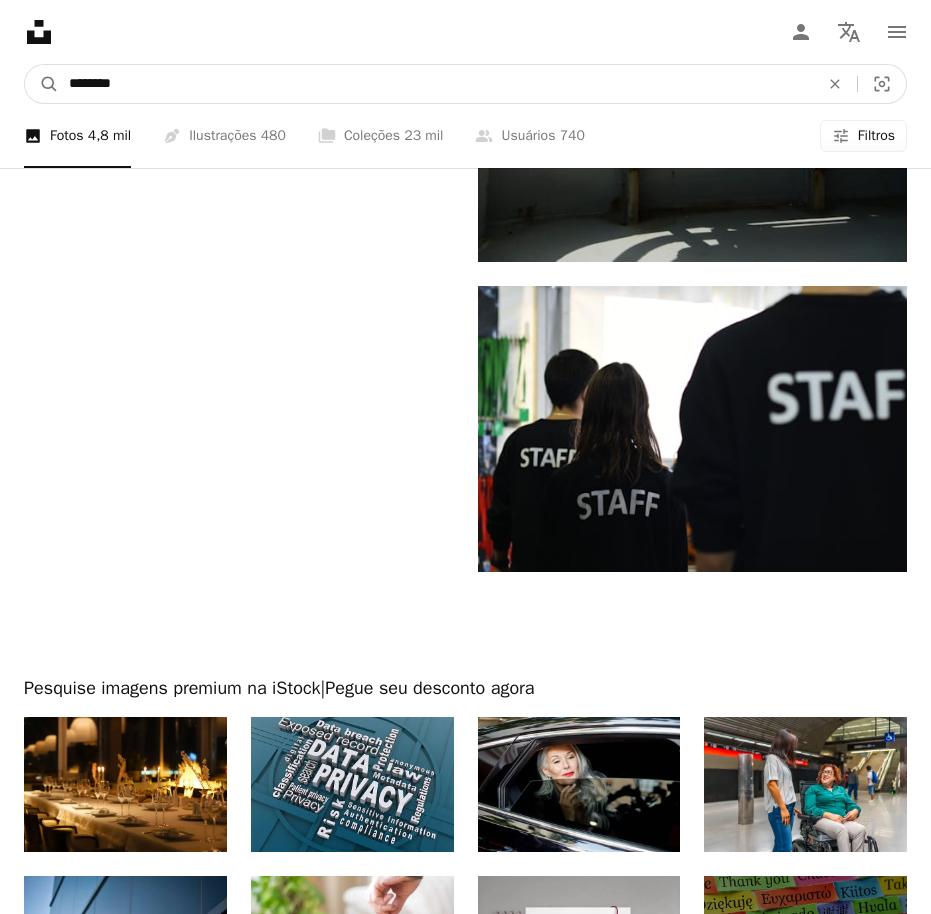 click on "********" at bounding box center [436, 84] 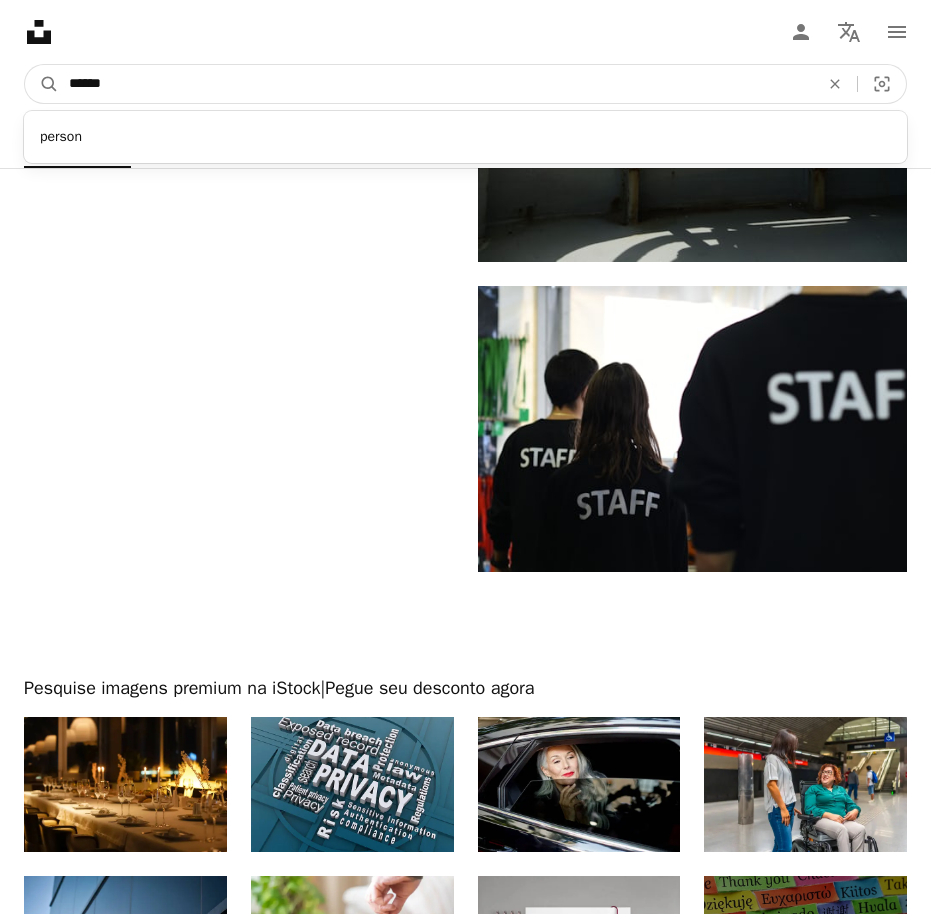 type on "******" 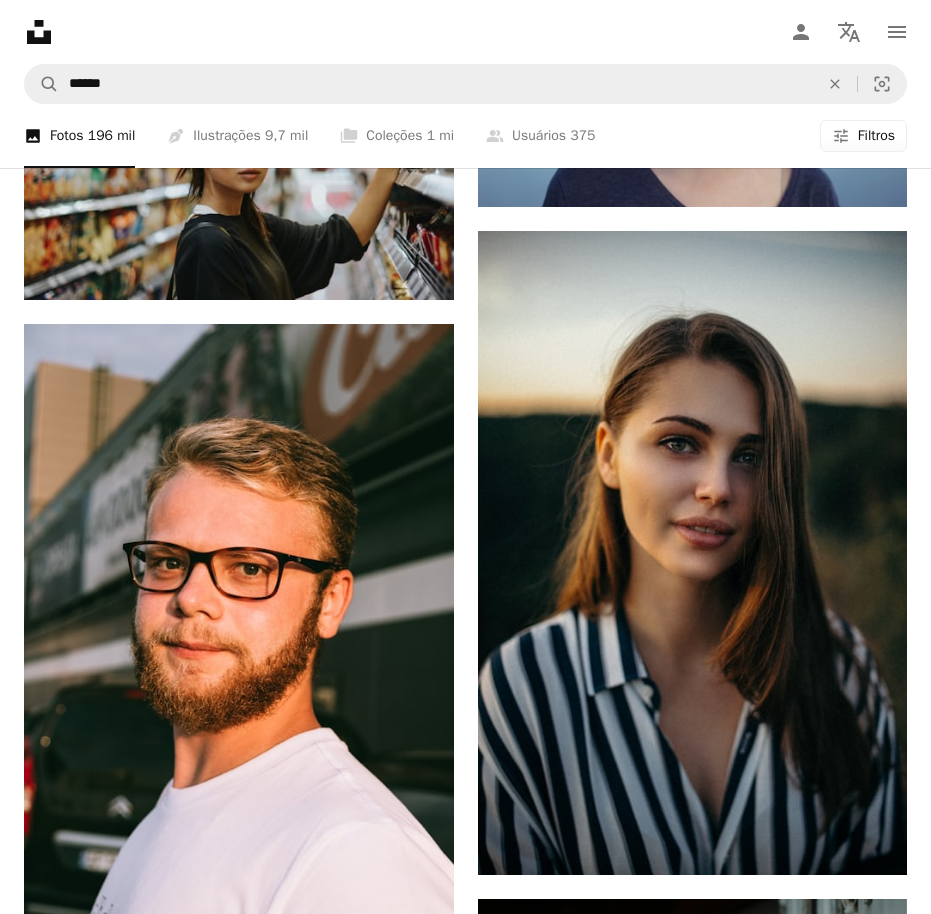 scroll, scrollTop: 1700, scrollLeft: 0, axis: vertical 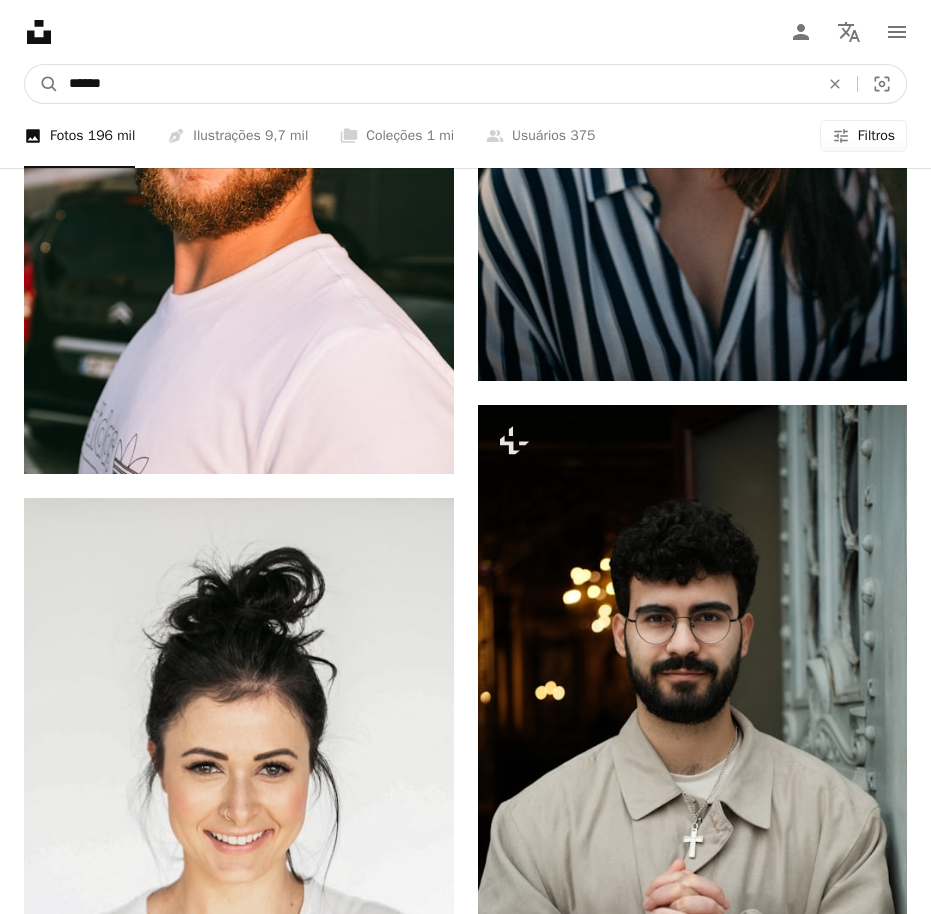 click on "******" at bounding box center (436, 84) 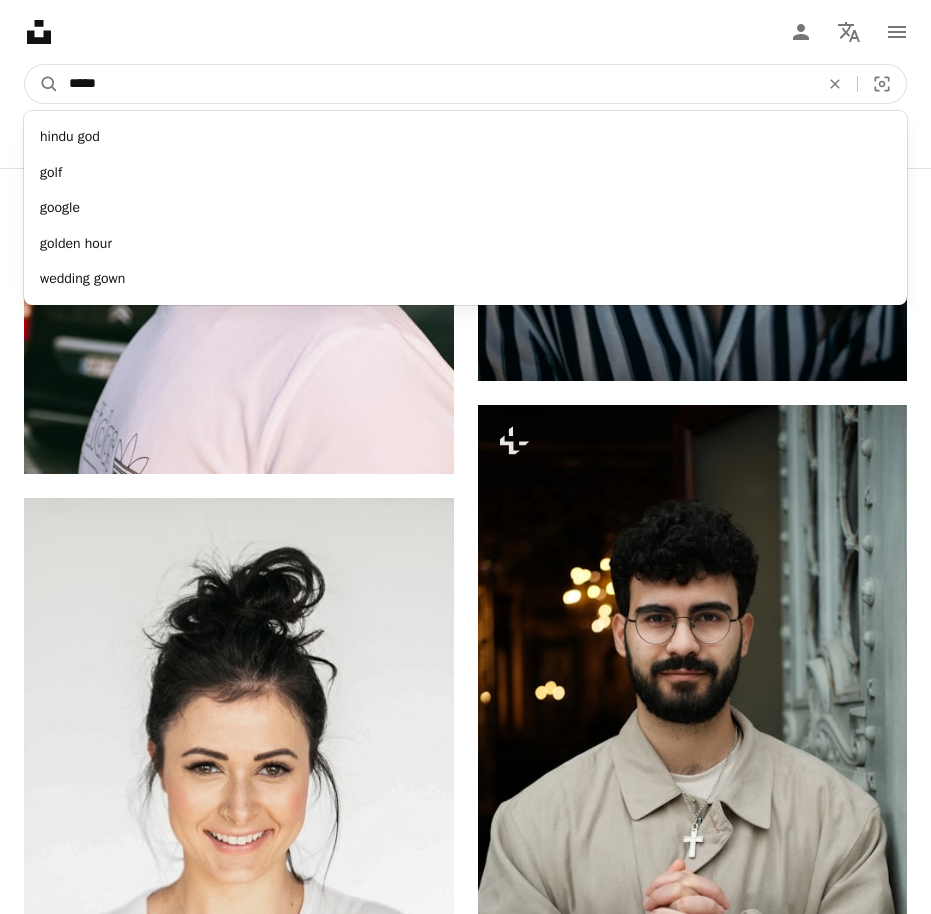 type on "*****" 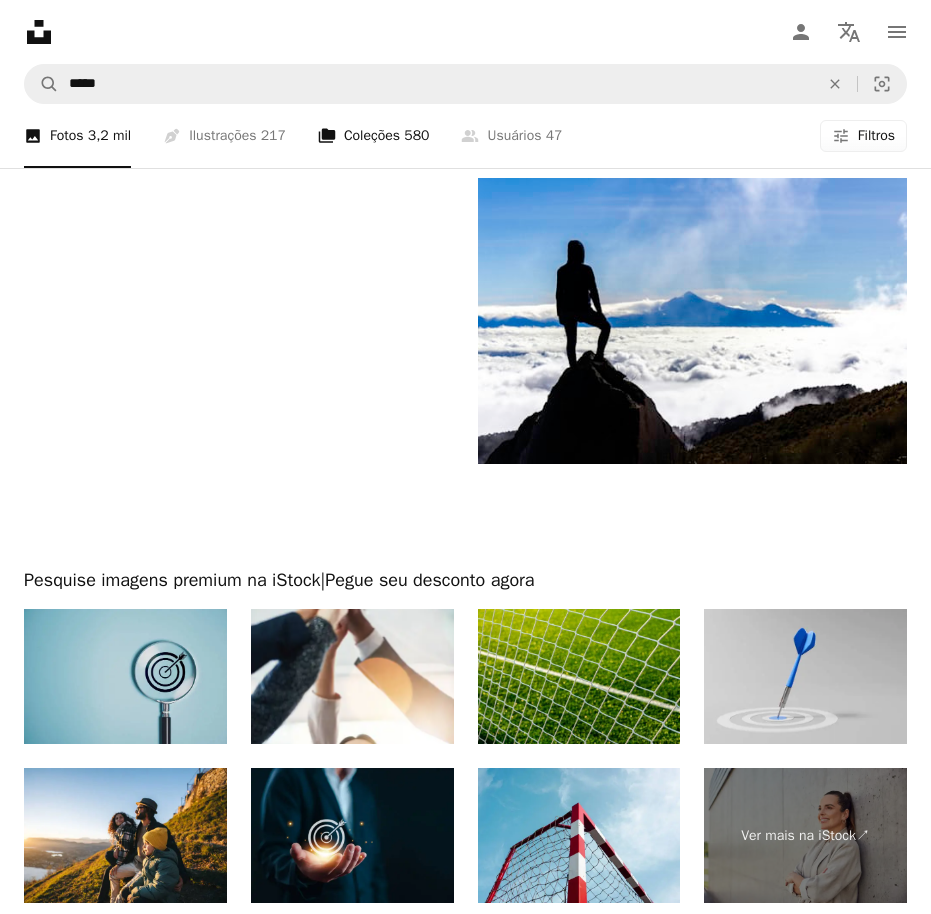 scroll, scrollTop: 4437, scrollLeft: 0, axis: vertical 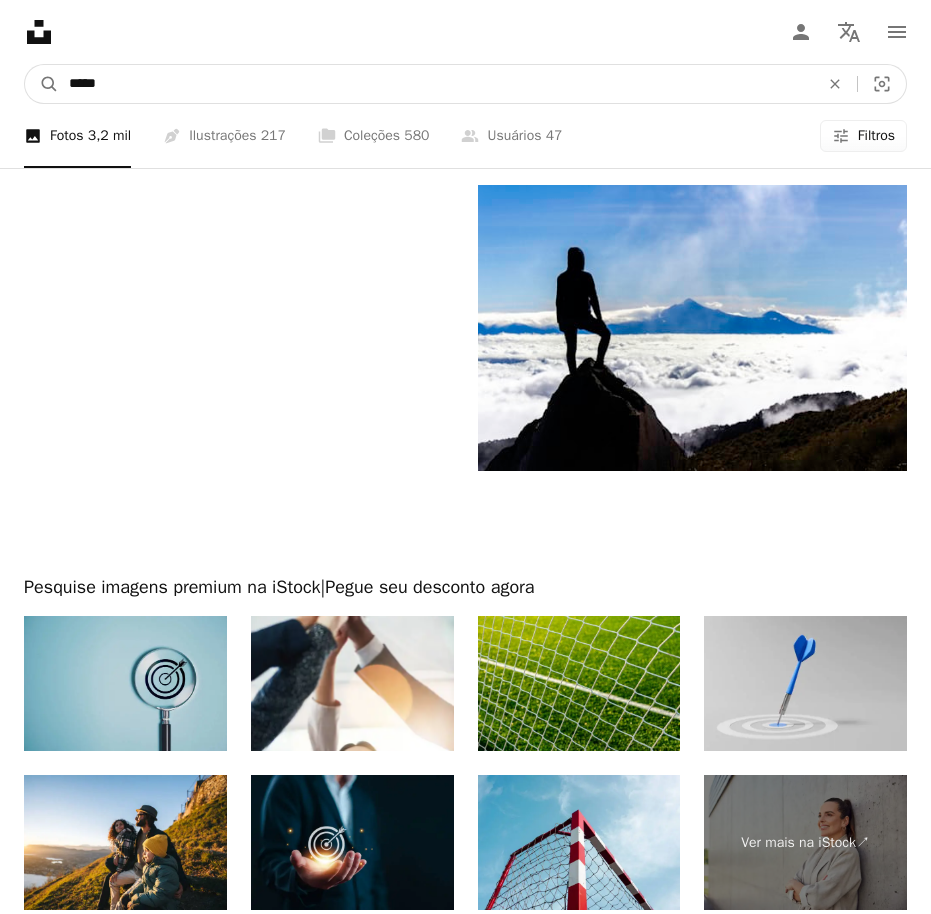 click on "*****" at bounding box center (436, 84) 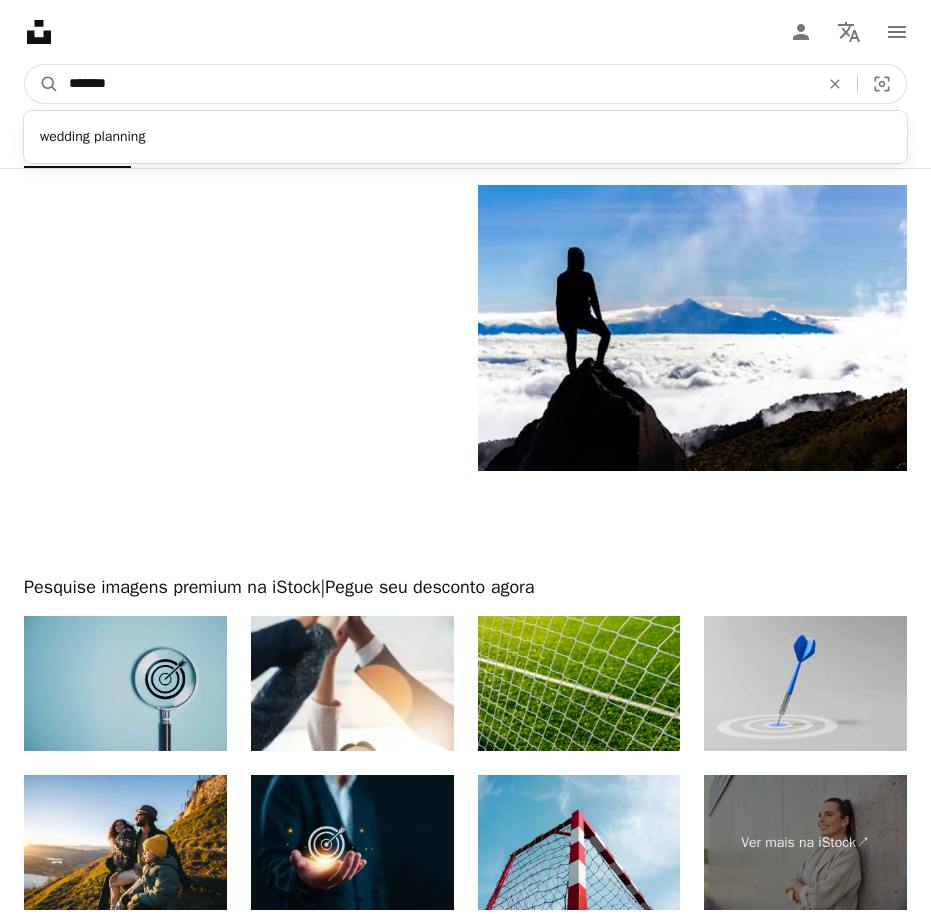 type on "*******" 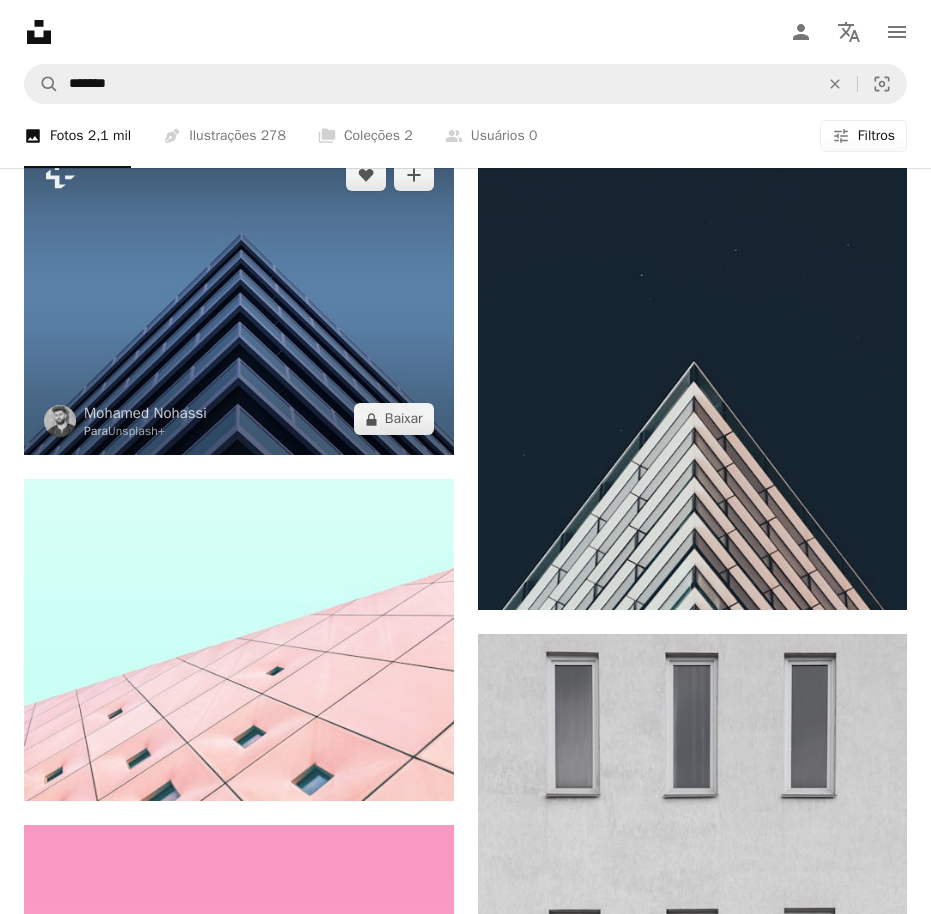 scroll, scrollTop: 2700, scrollLeft: 0, axis: vertical 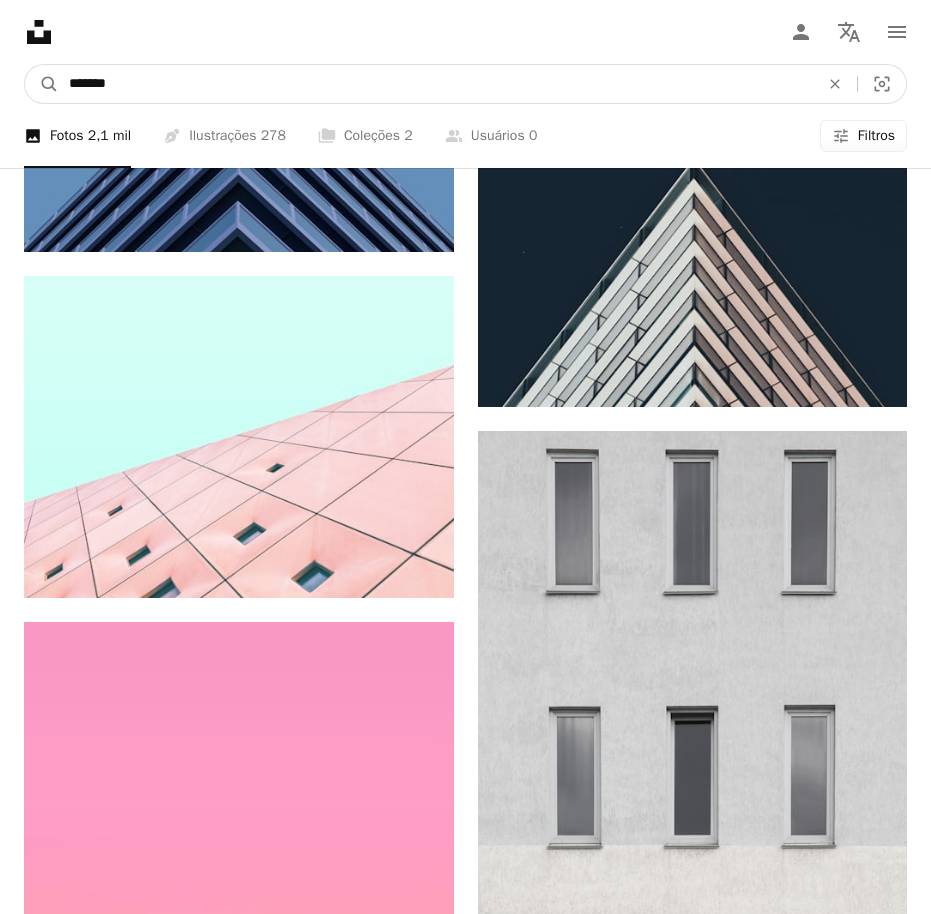 click on "*******" at bounding box center (436, 84) 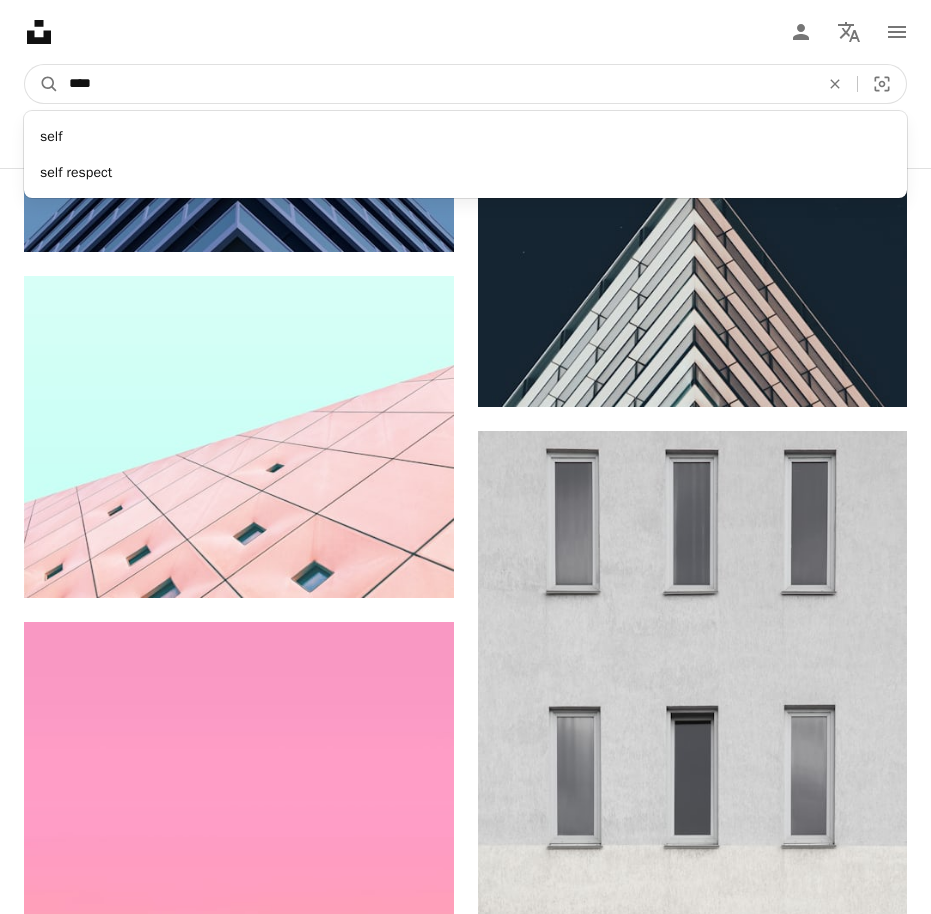 type on "****" 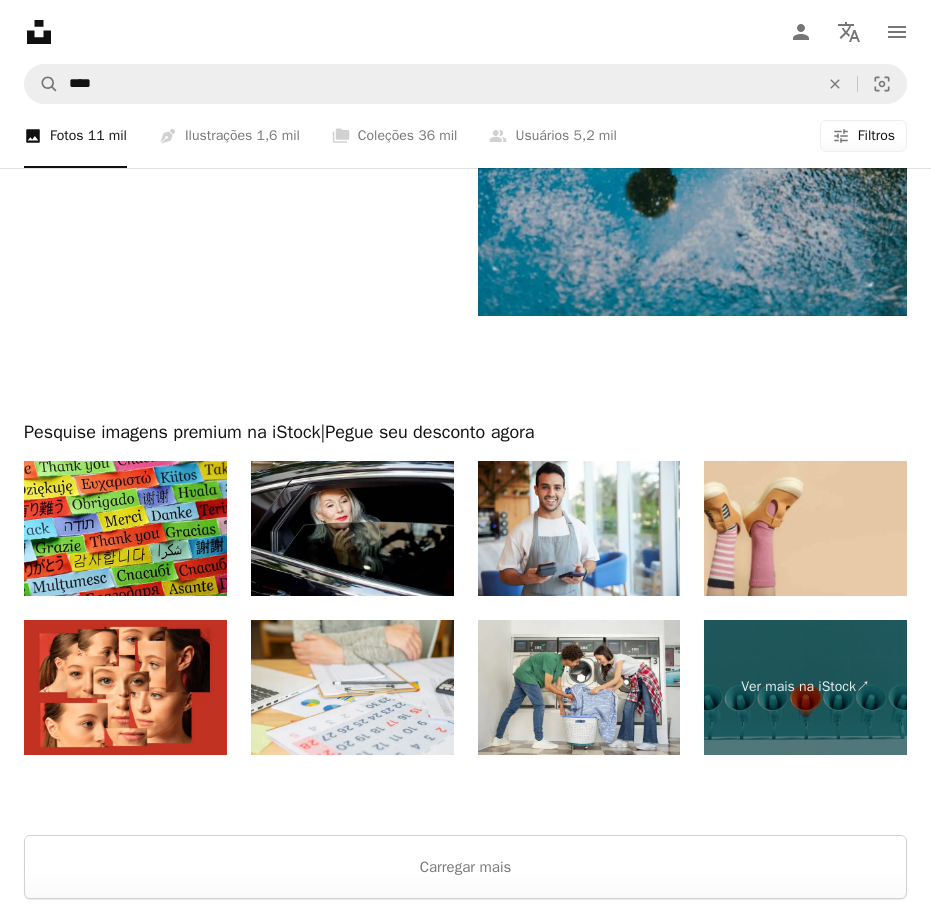 scroll, scrollTop: 5000, scrollLeft: 0, axis: vertical 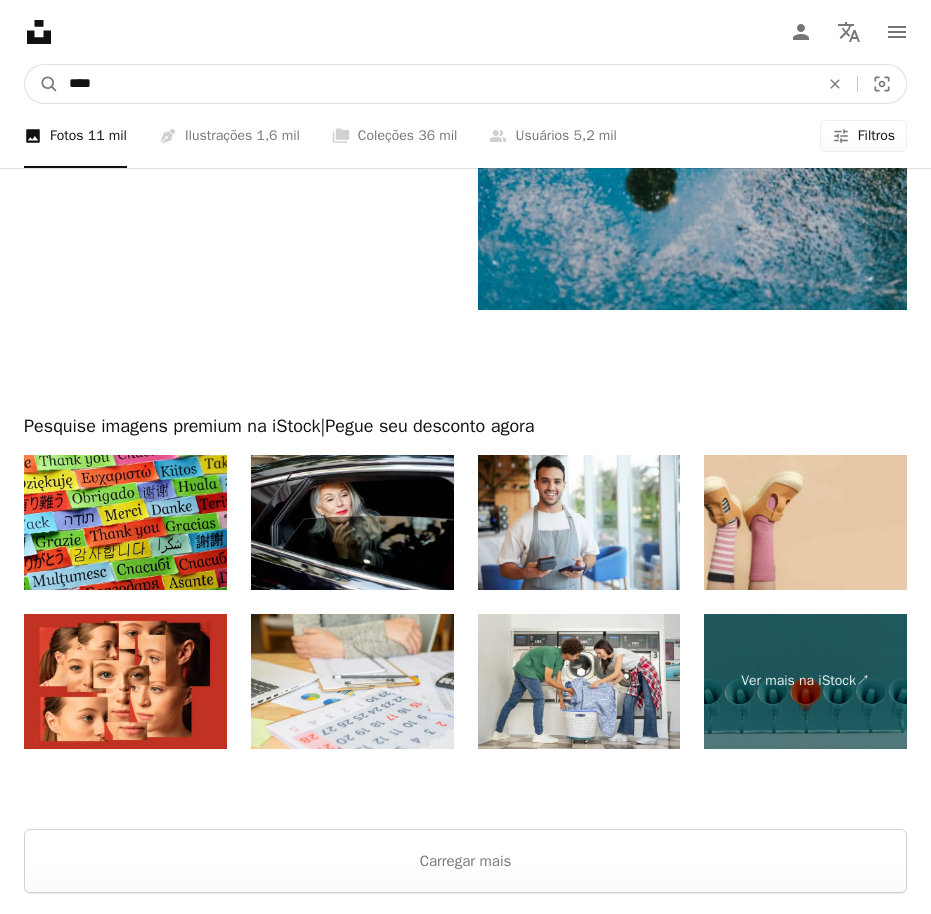 click on "****" at bounding box center [436, 84] 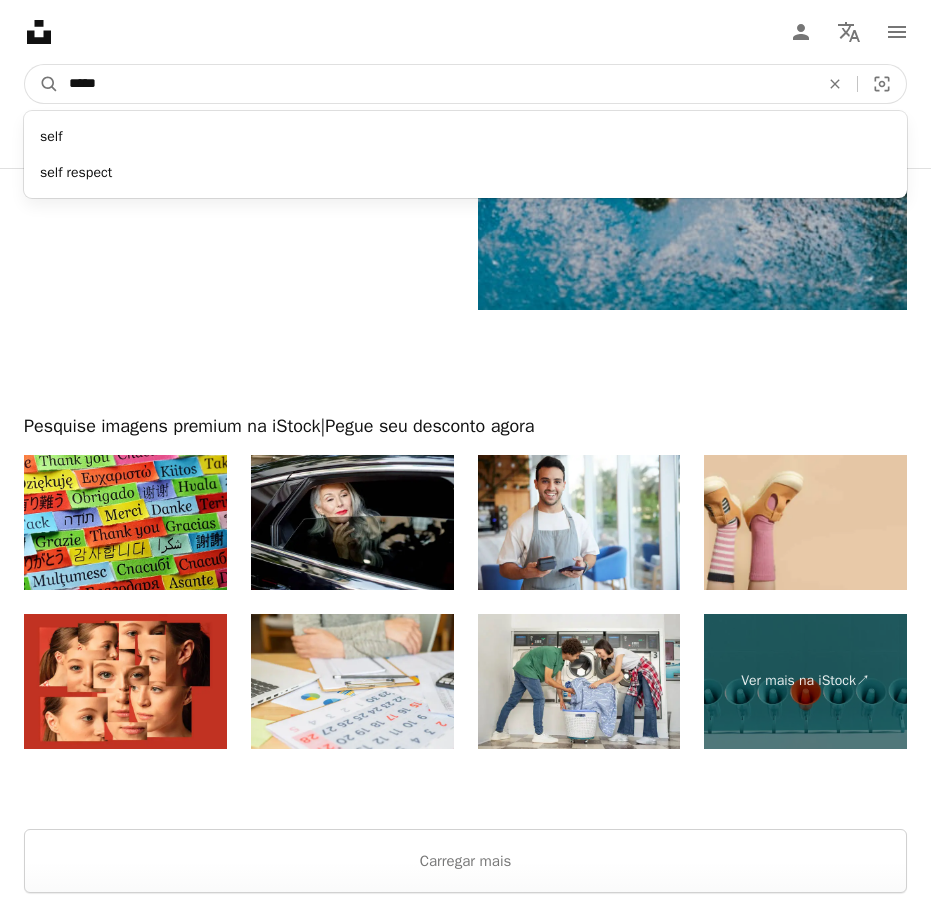 type on "****" 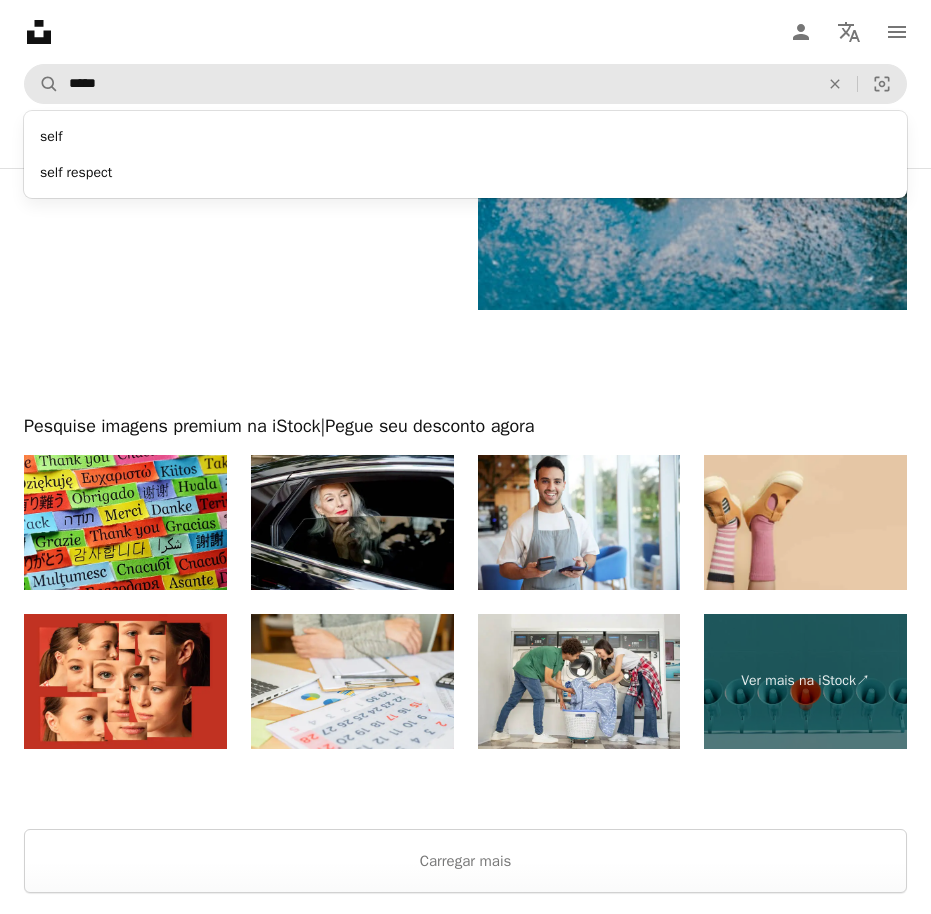 click on "self respect" at bounding box center (465, 173) 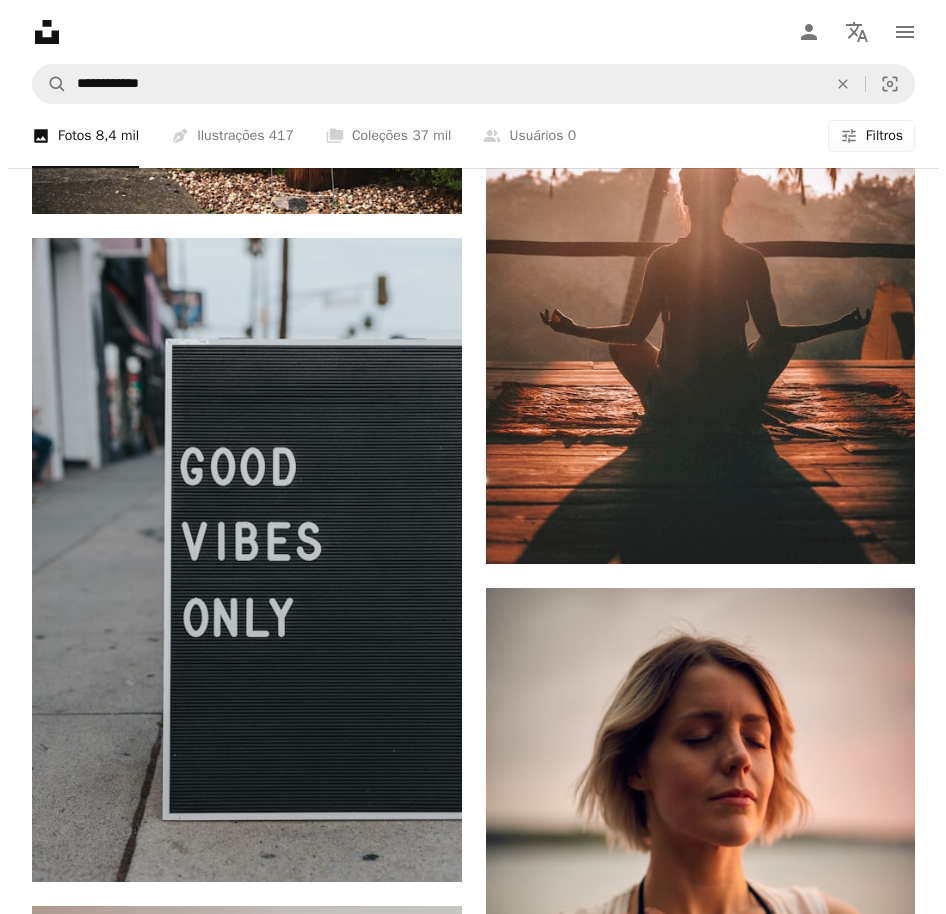 scroll, scrollTop: 1500, scrollLeft: 0, axis: vertical 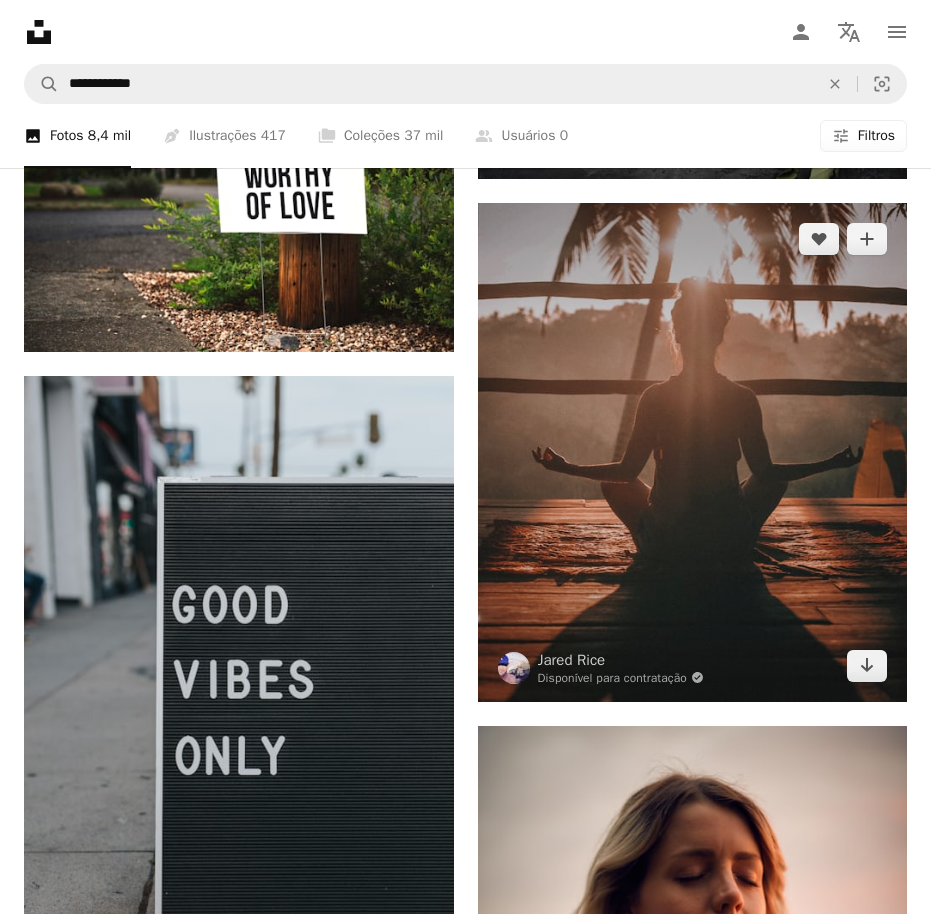 click at bounding box center [693, 452] 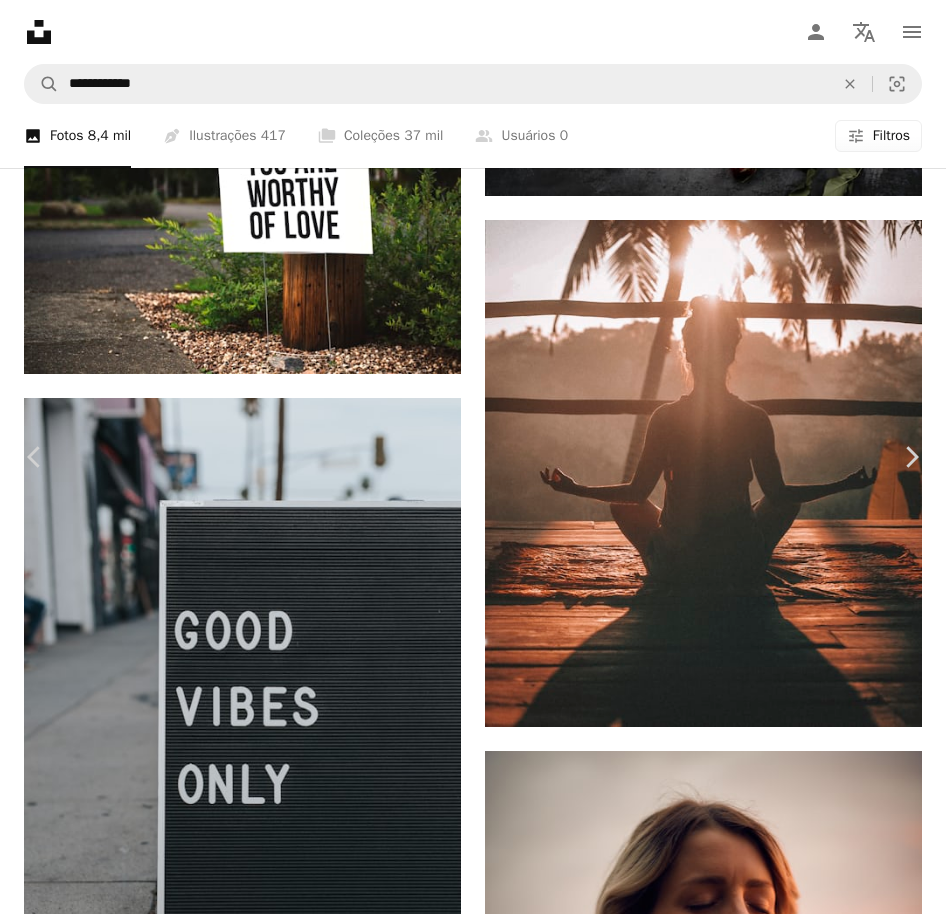 scroll, scrollTop: 4367, scrollLeft: 0, axis: vertical 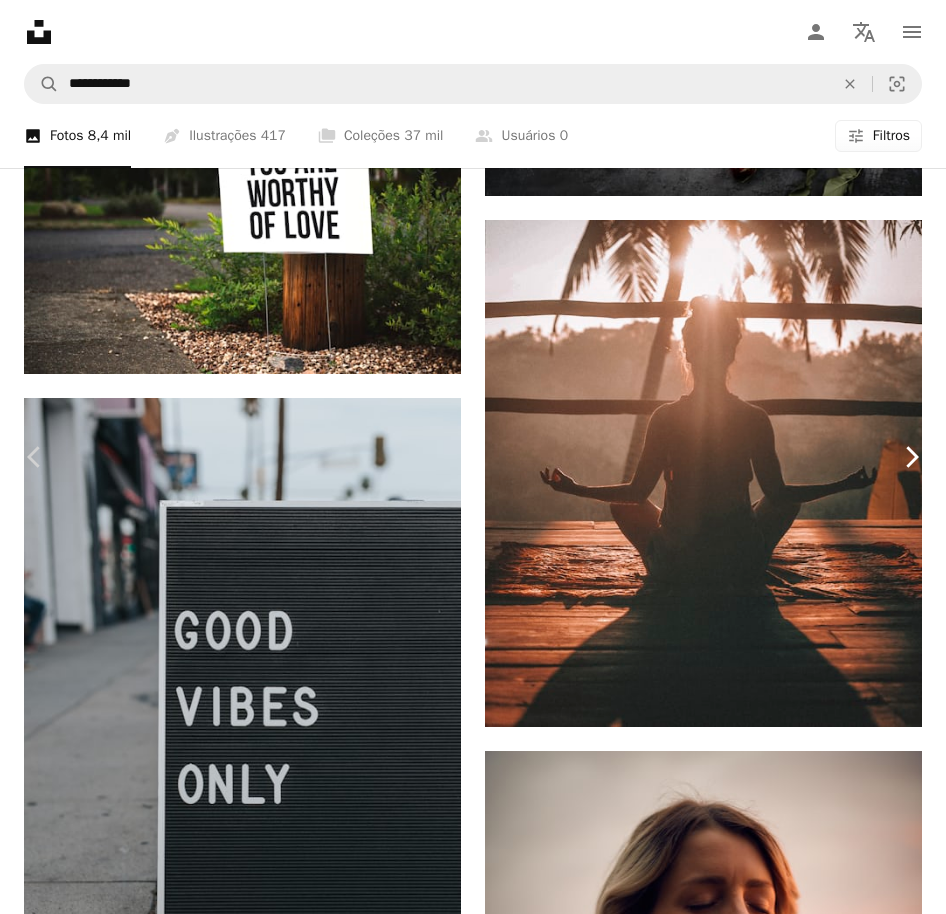 click on "Chevron right" at bounding box center [911, 457] 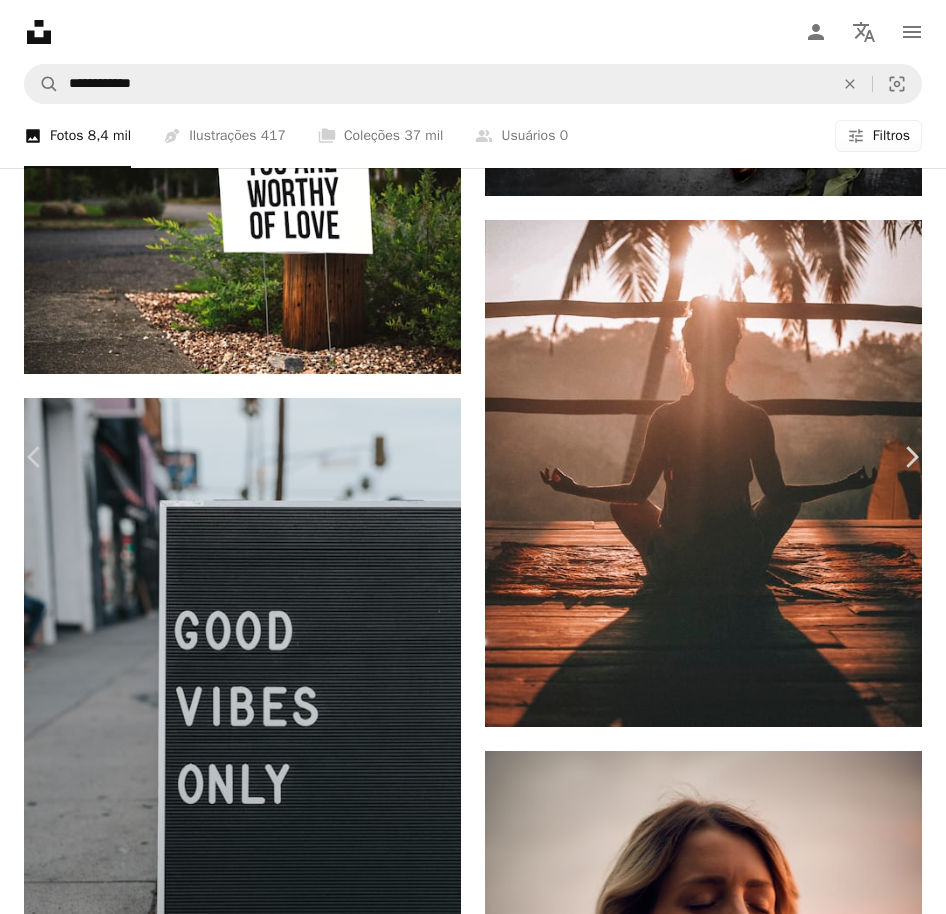 scroll, scrollTop: 2500, scrollLeft: 0, axis: vertical 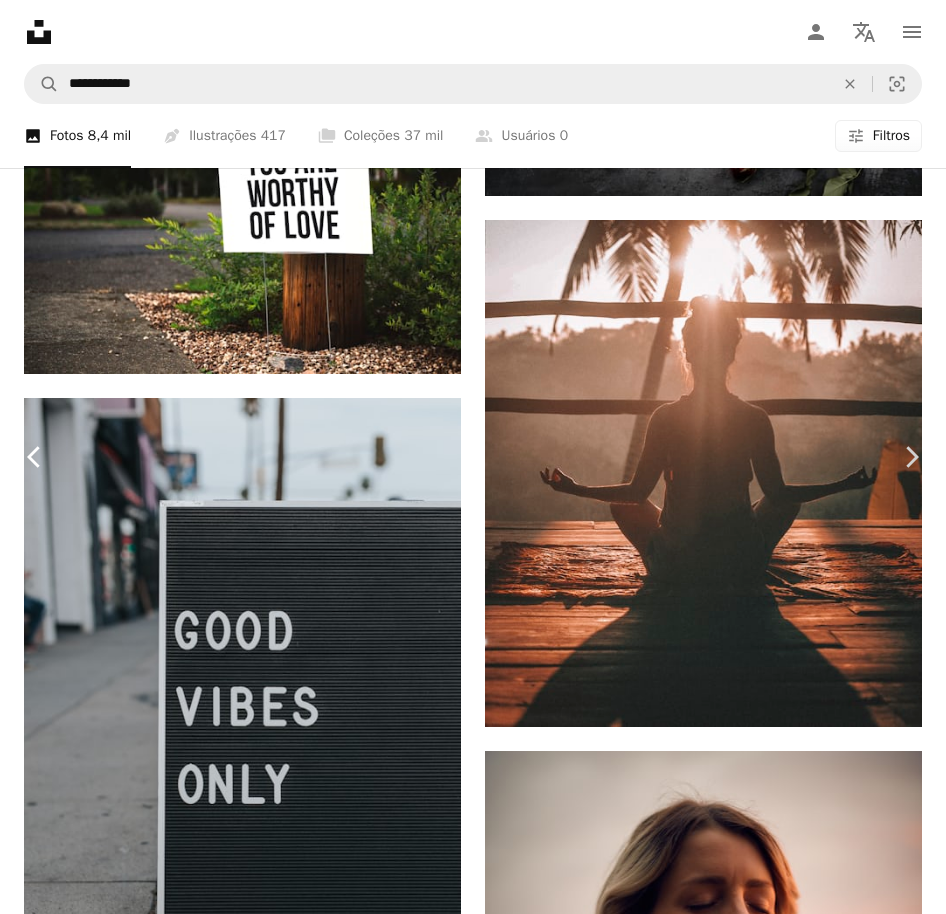 click on "Chevron left" at bounding box center (35, 457) 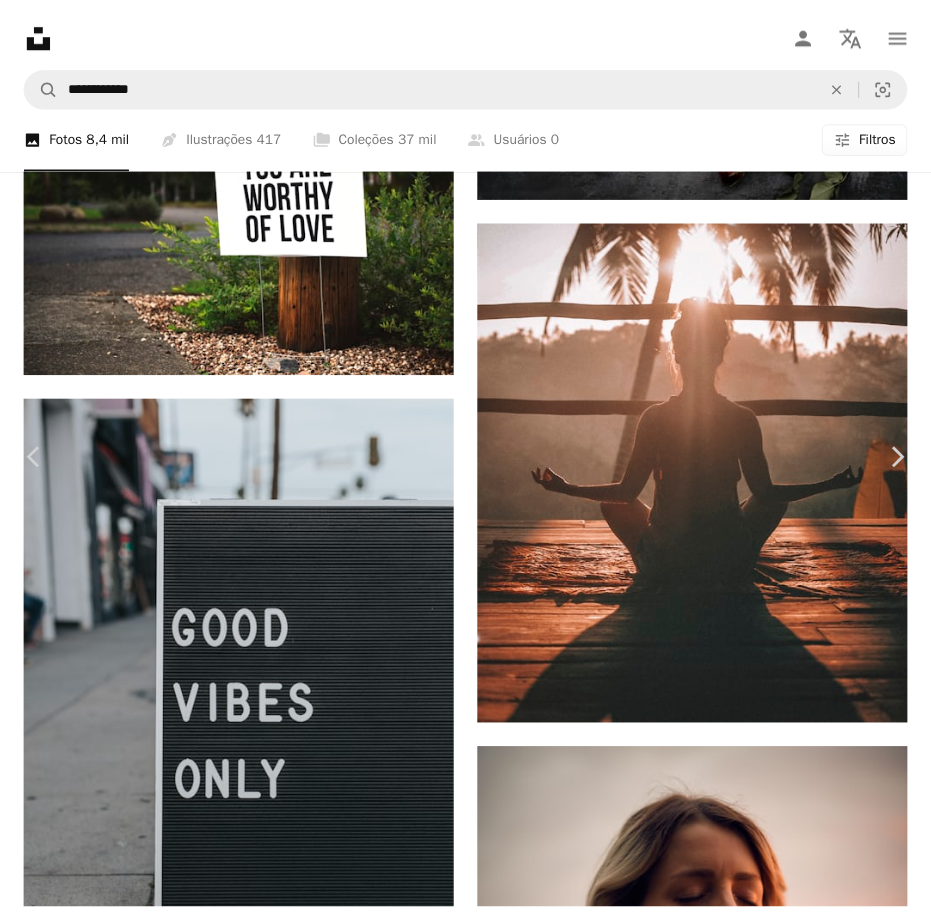 scroll, scrollTop: 0, scrollLeft: 0, axis: both 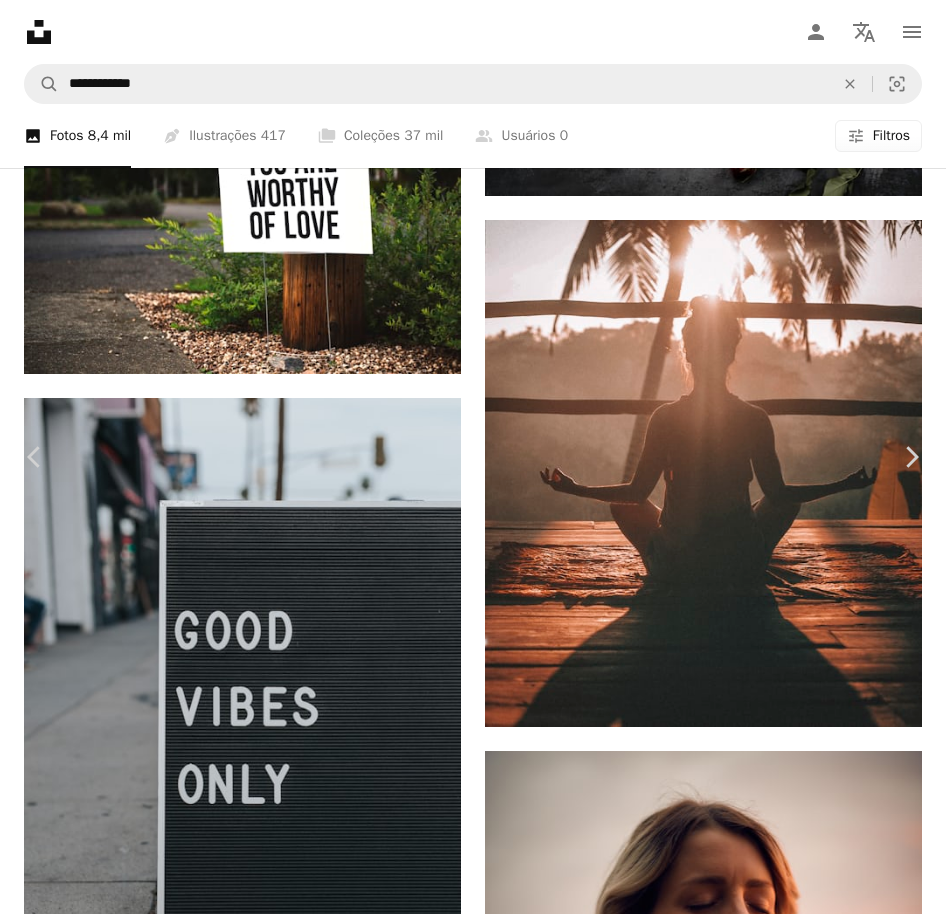 click on "An X shape" at bounding box center [20, 20] 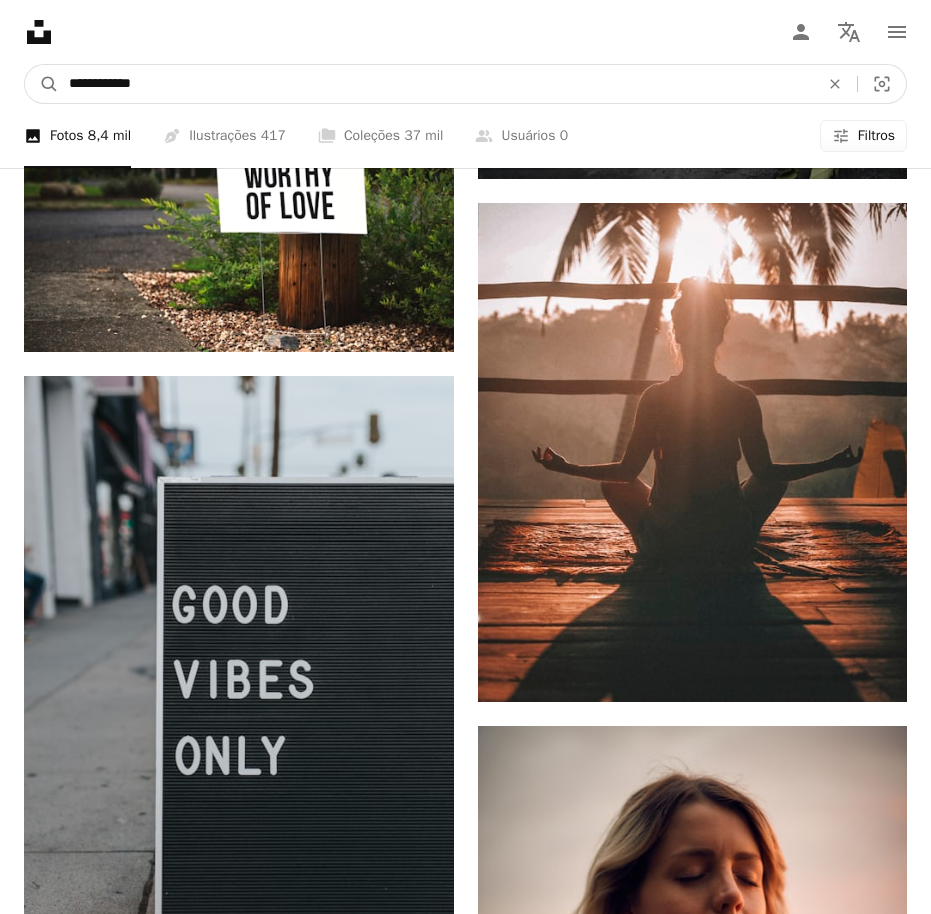 click on "**********" at bounding box center (436, 84) 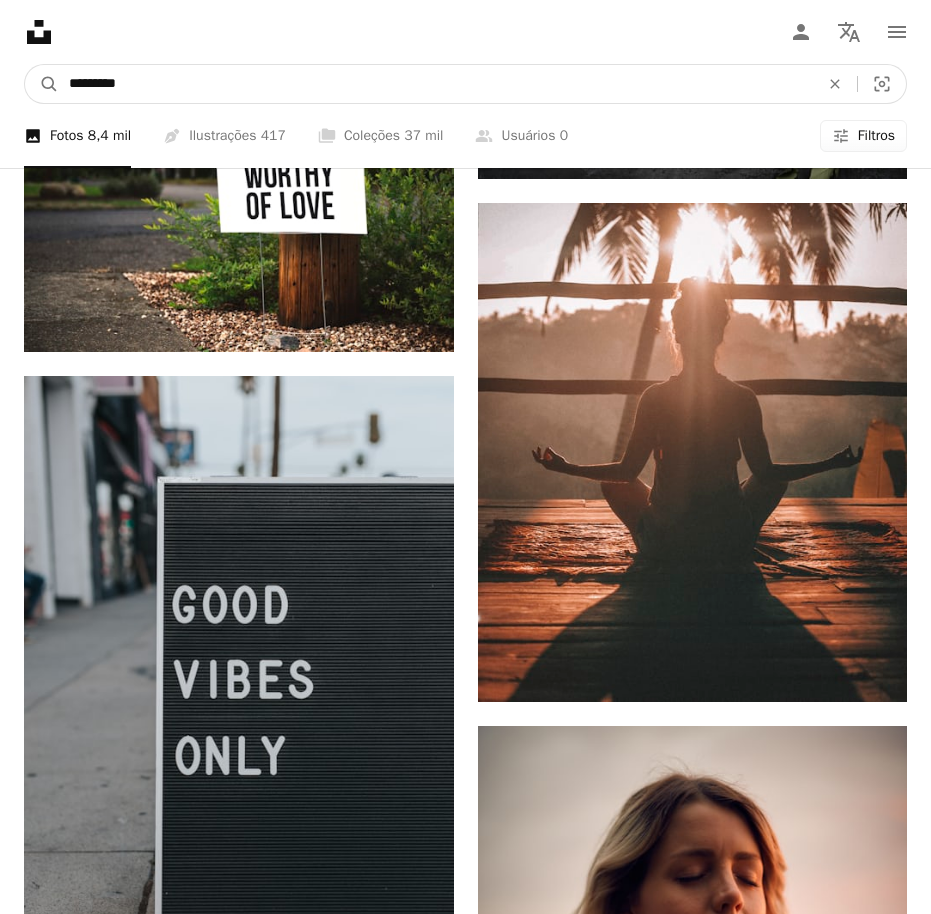 type on "*********" 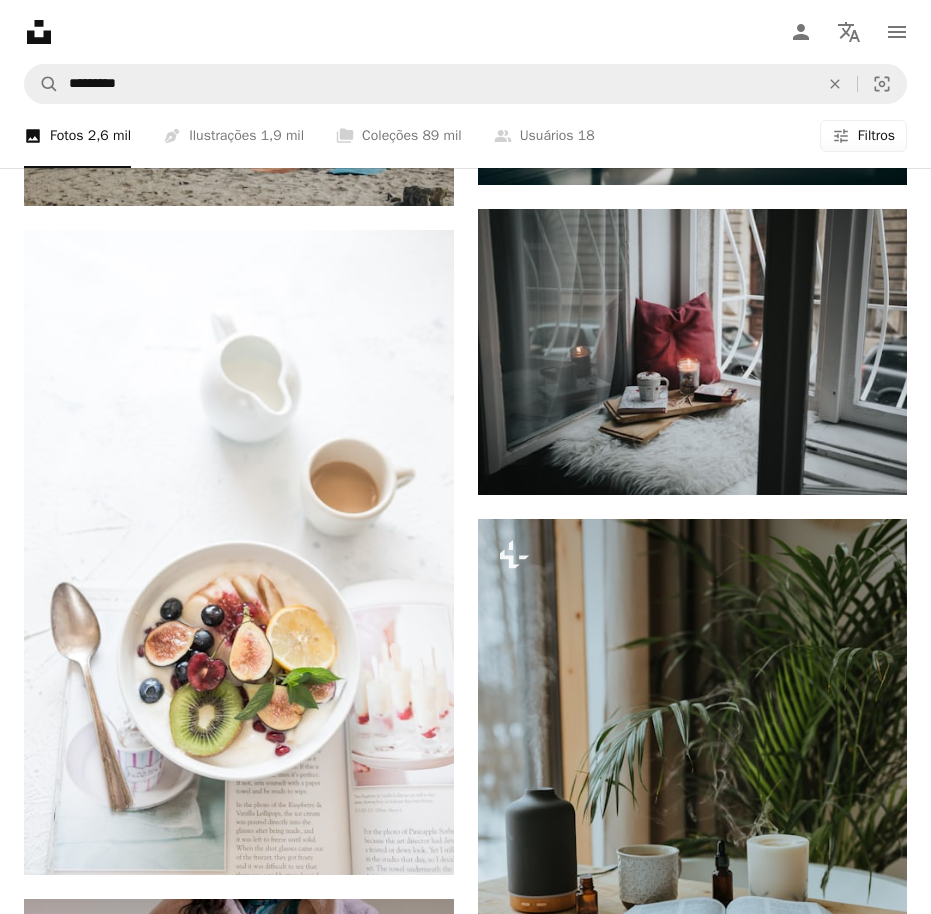 scroll, scrollTop: 3400, scrollLeft: 0, axis: vertical 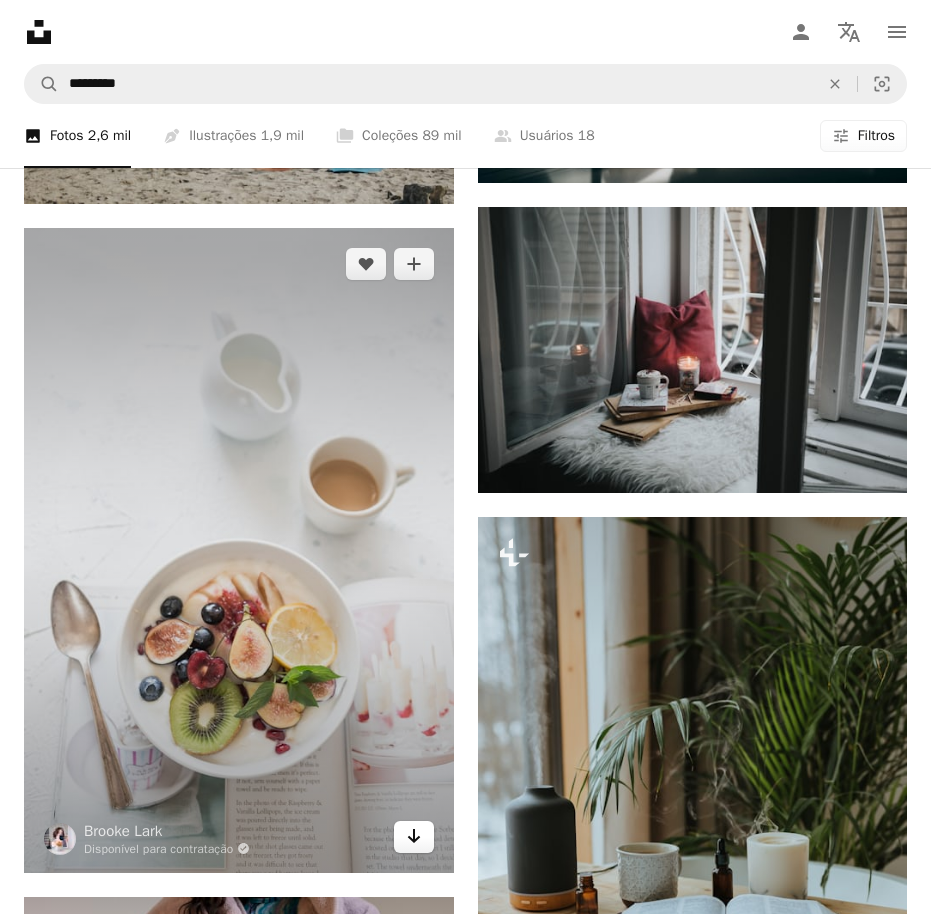 click on "Arrow pointing down" at bounding box center (414, 837) 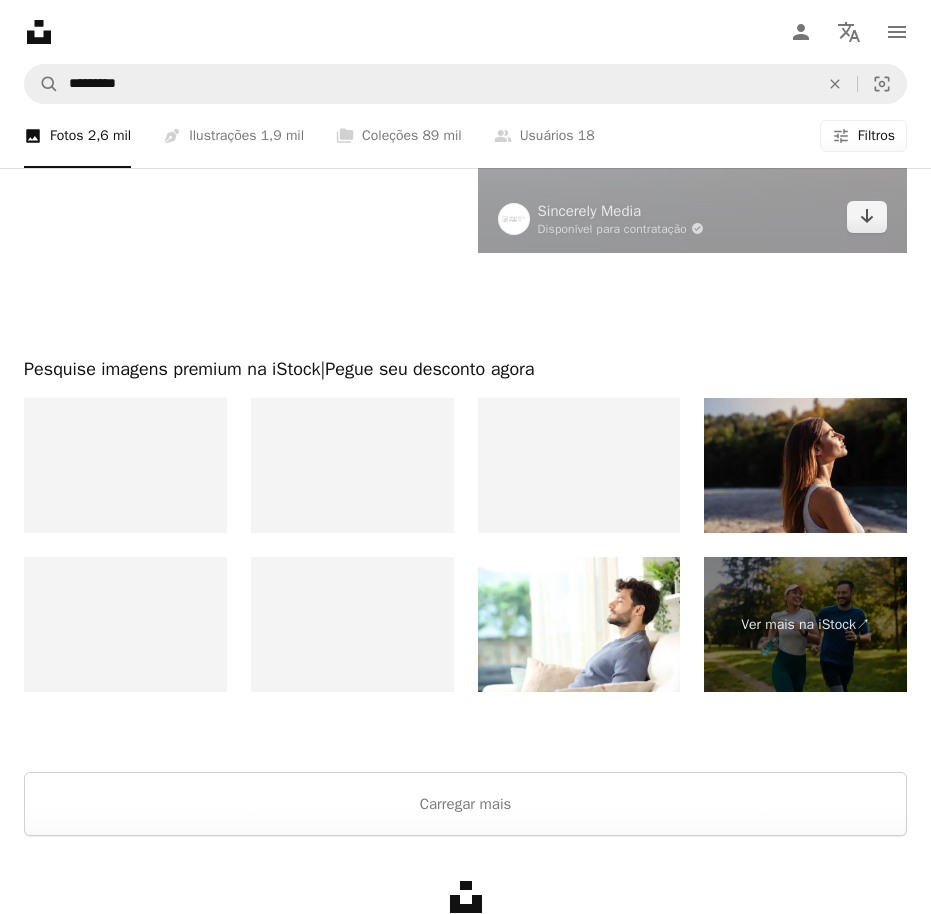 scroll, scrollTop: 5731, scrollLeft: 0, axis: vertical 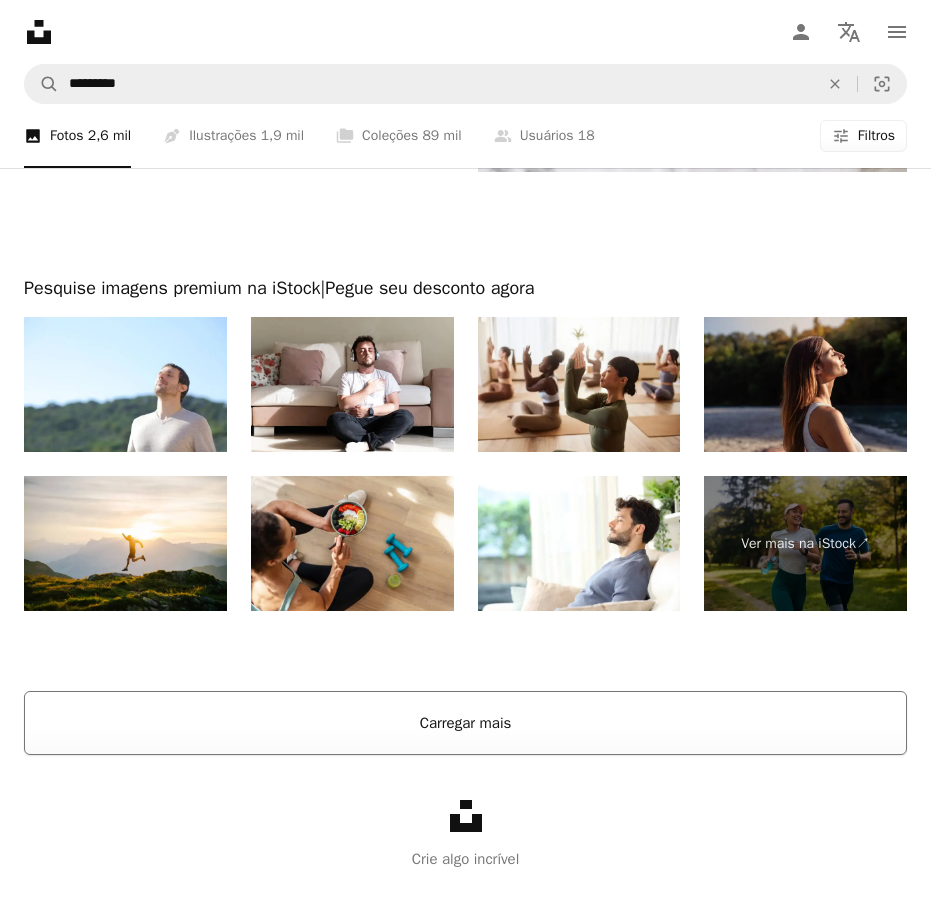 click on "Carregar mais" at bounding box center (465, 723) 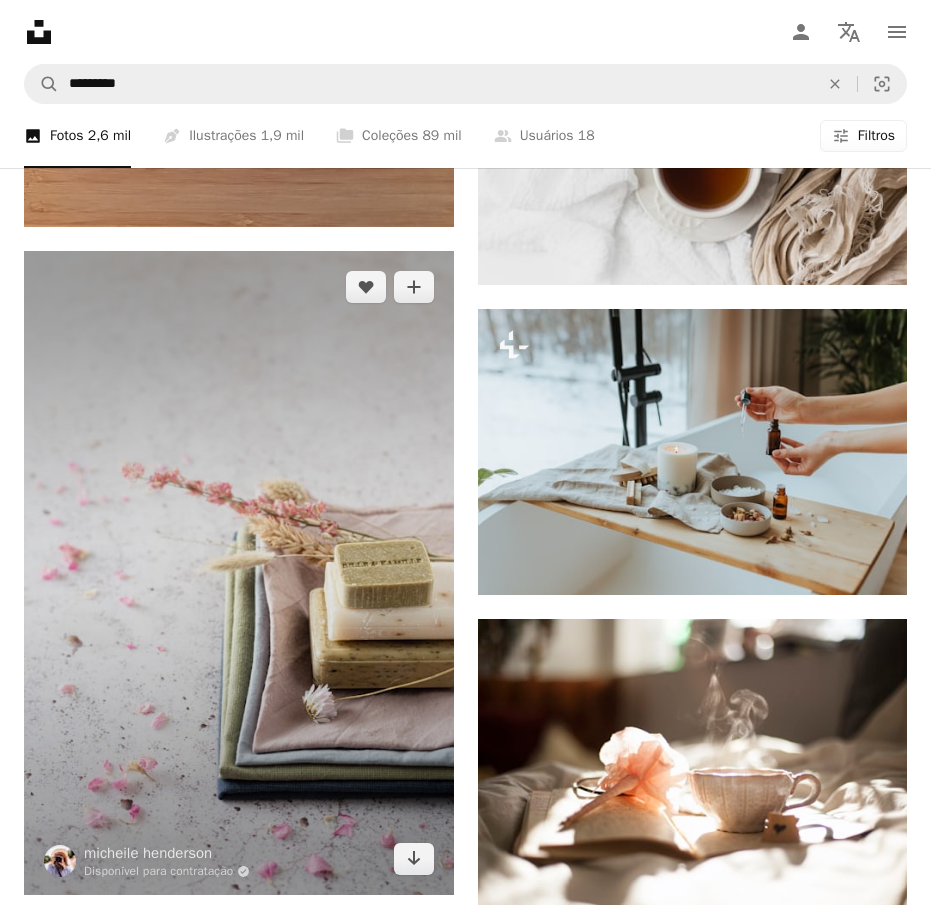 scroll, scrollTop: 10431, scrollLeft: 0, axis: vertical 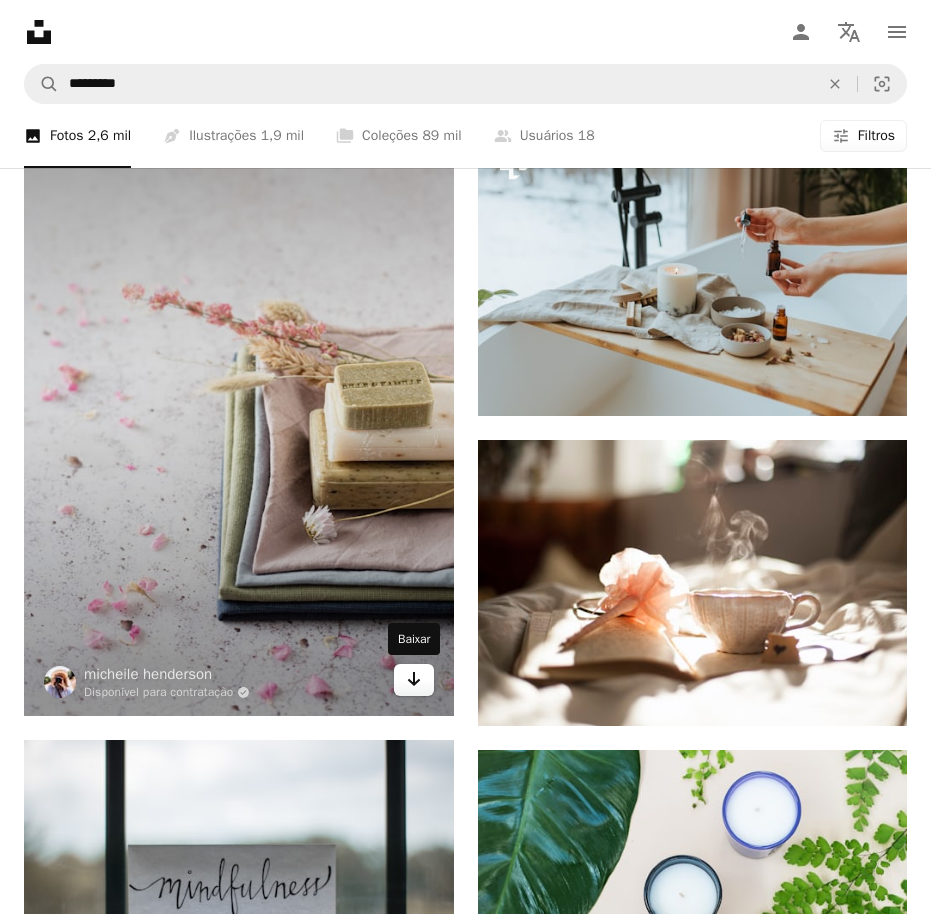 click on "Arrow pointing down" 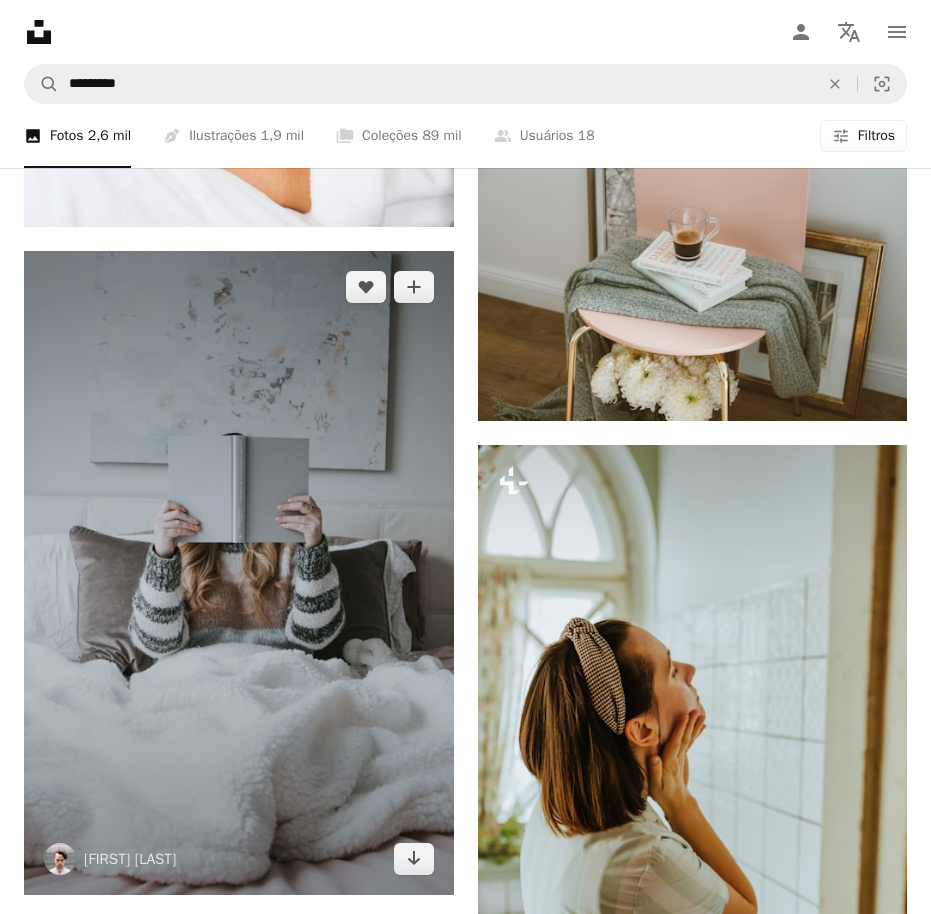 scroll, scrollTop: 17931, scrollLeft: 0, axis: vertical 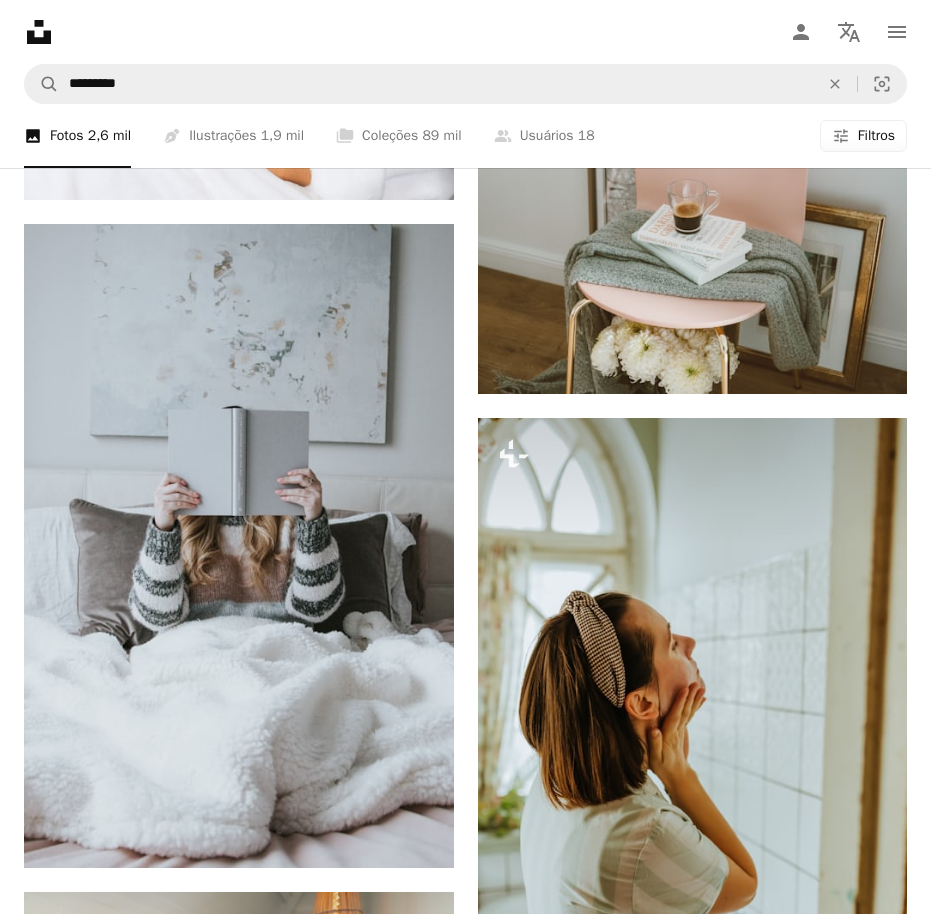 click on "[FIRST] [LAST]" at bounding box center [465, -7085] 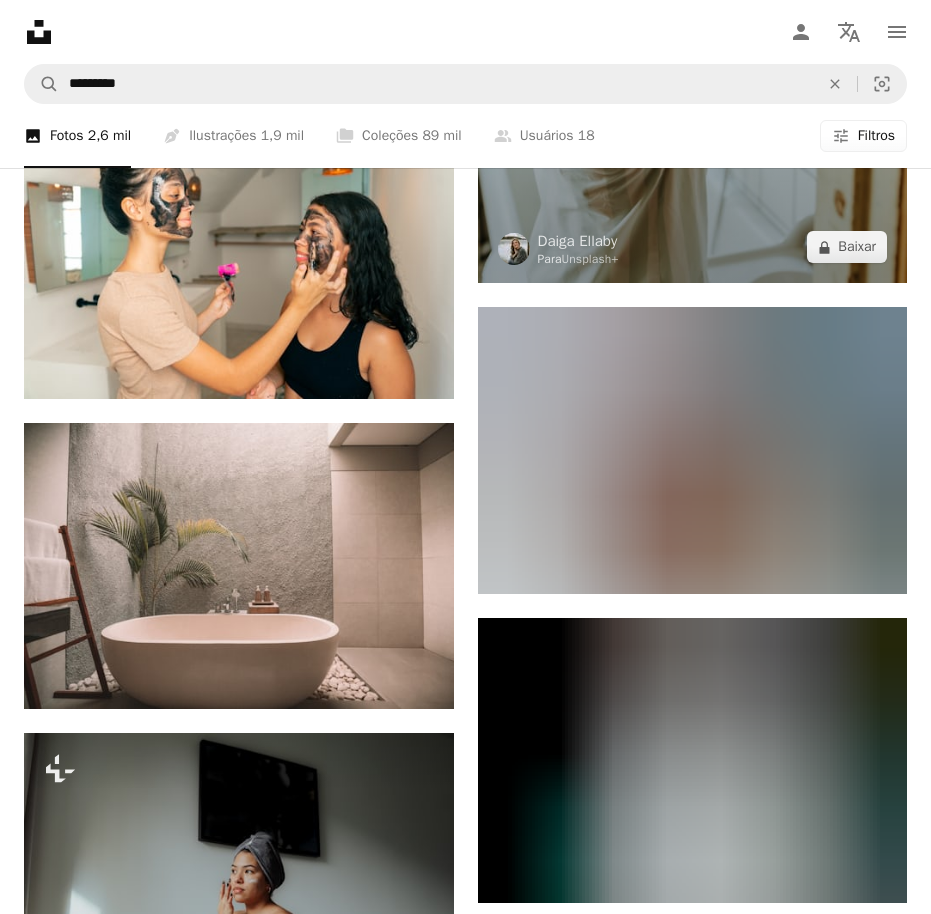 scroll, scrollTop: 18731, scrollLeft: 0, axis: vertical 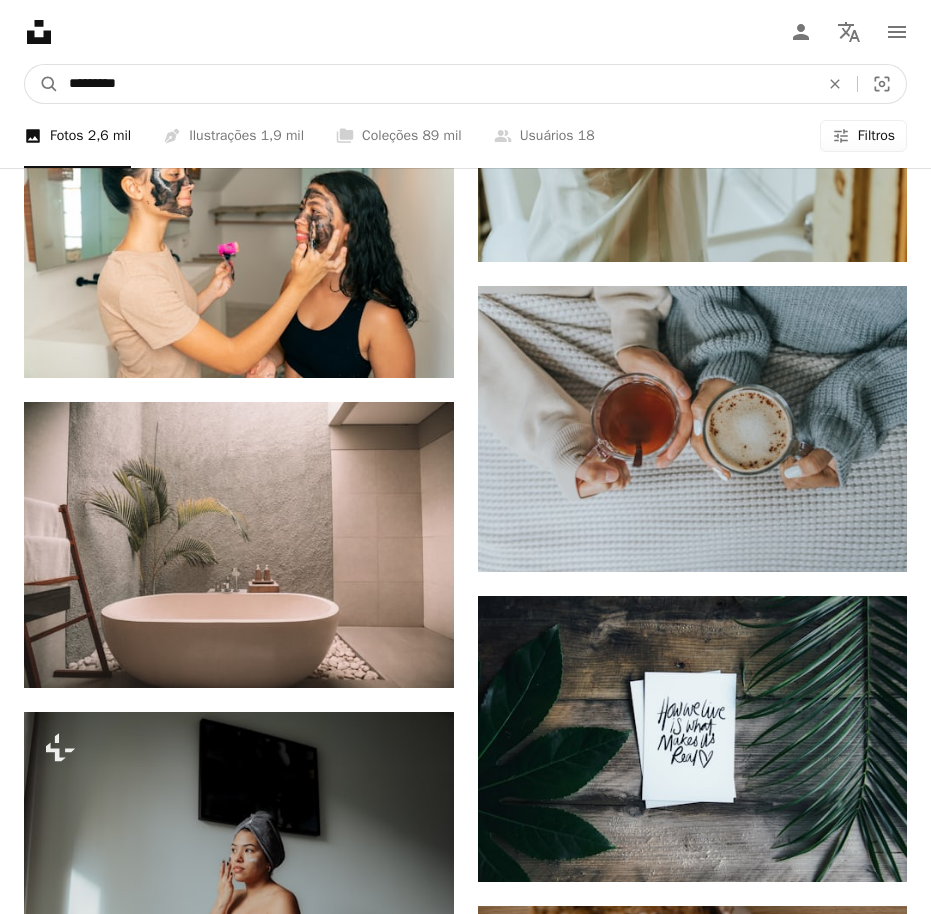 click on "*********" at bounding box center [436, 84] 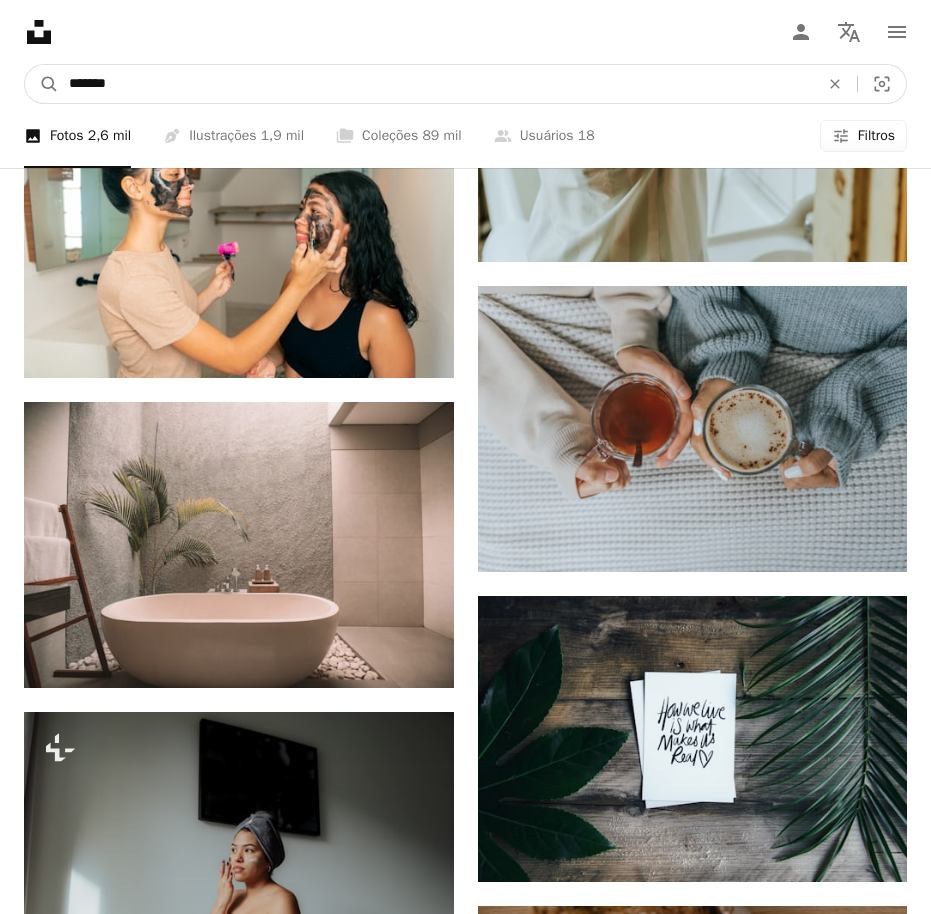 type on "*******" 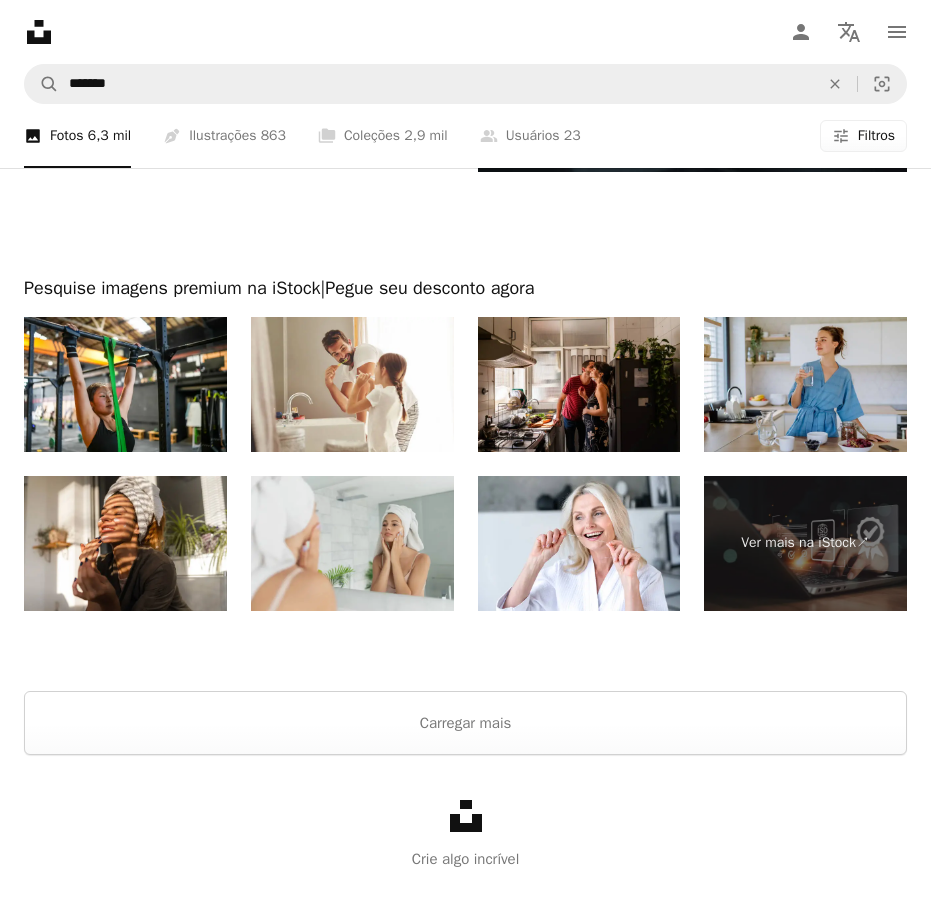 scroll, scrollTop: 5049, scrollLeft: 0, axis: vertical 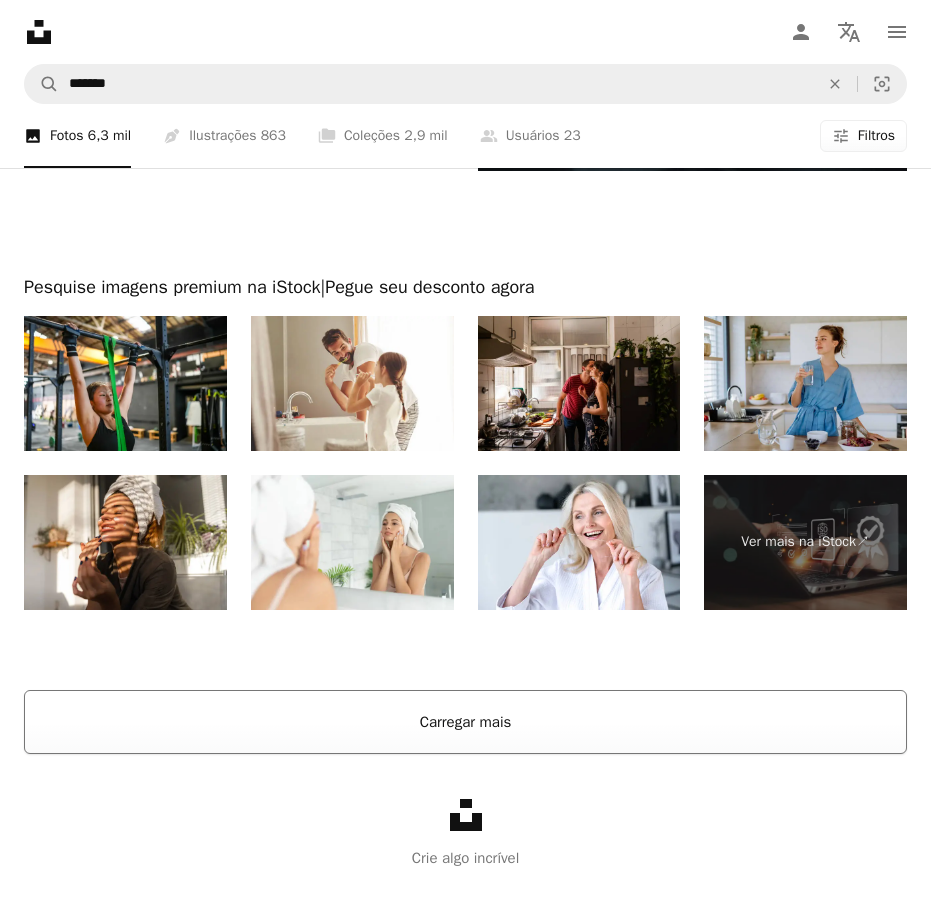 click on "Carregar mais" at bounding box center [465, 722] 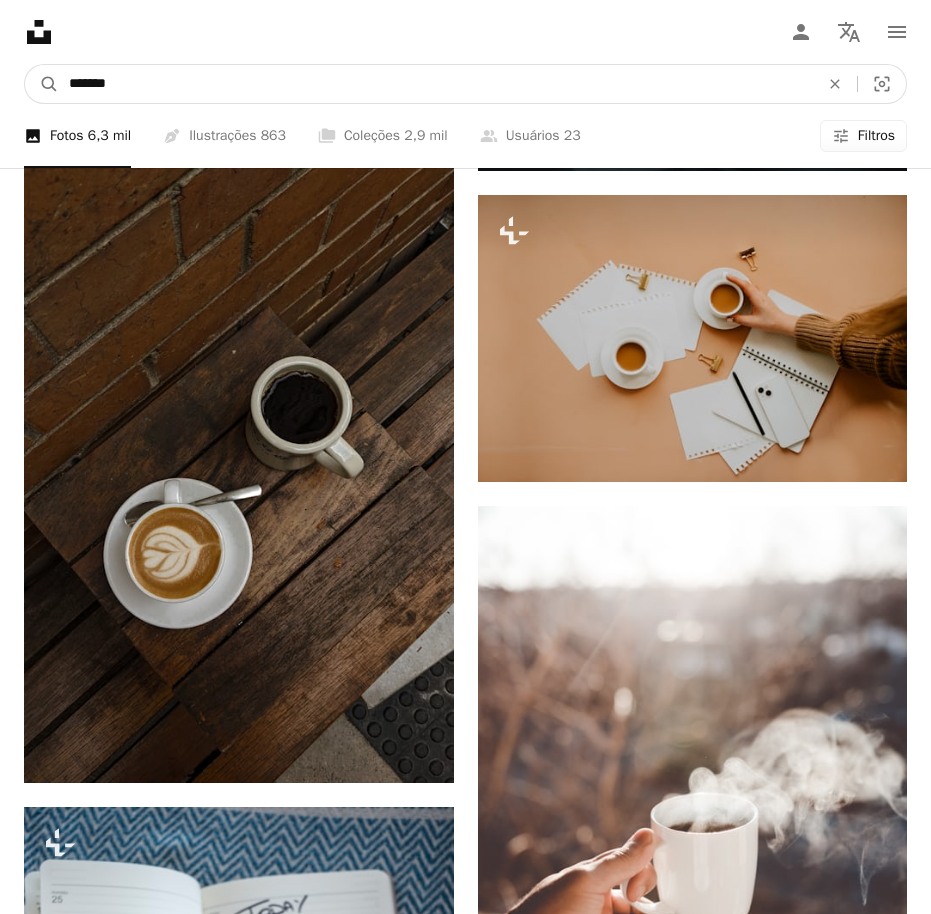 click on "*******" at bounding box center [436, 84] 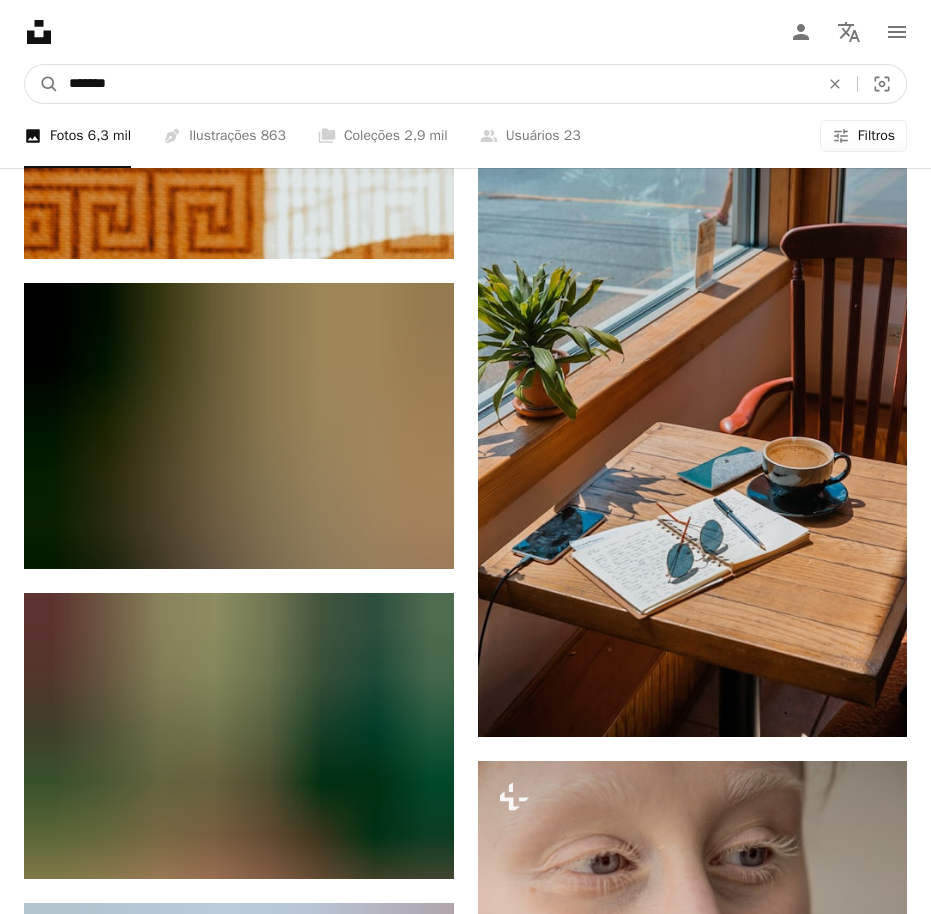 scroll, scrollTop: 9749, scrollLeft: 0, axis: vertical 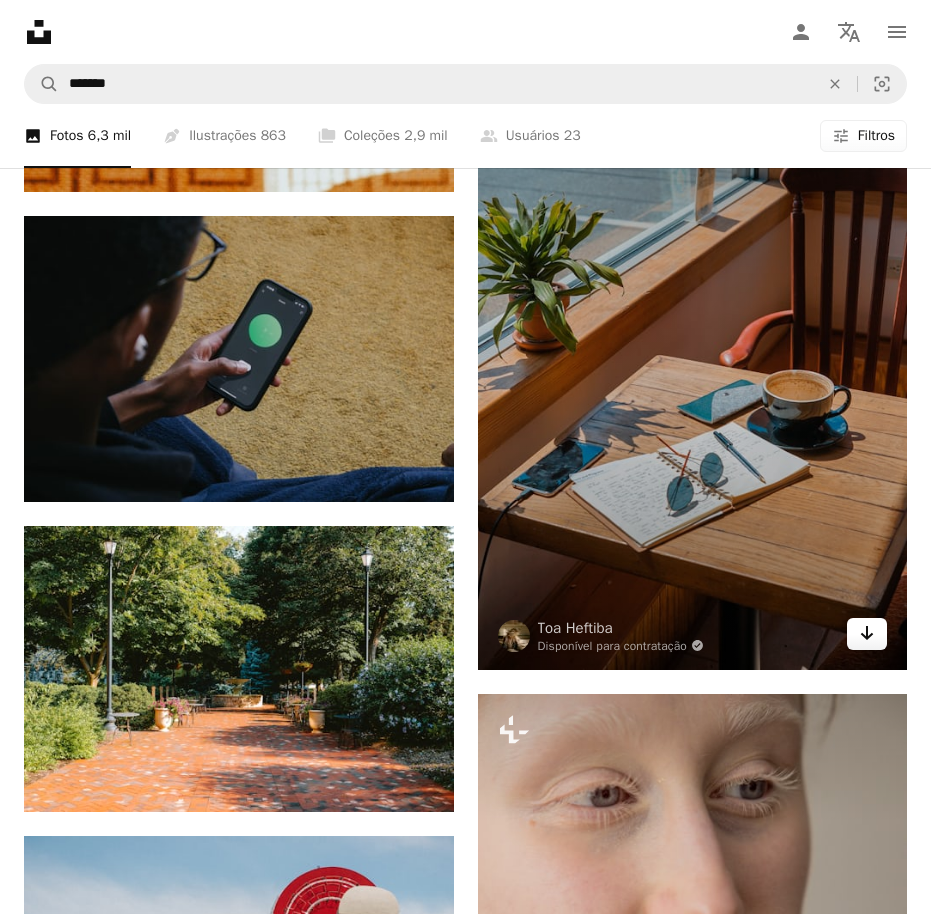 click on "Arrow pointing down" 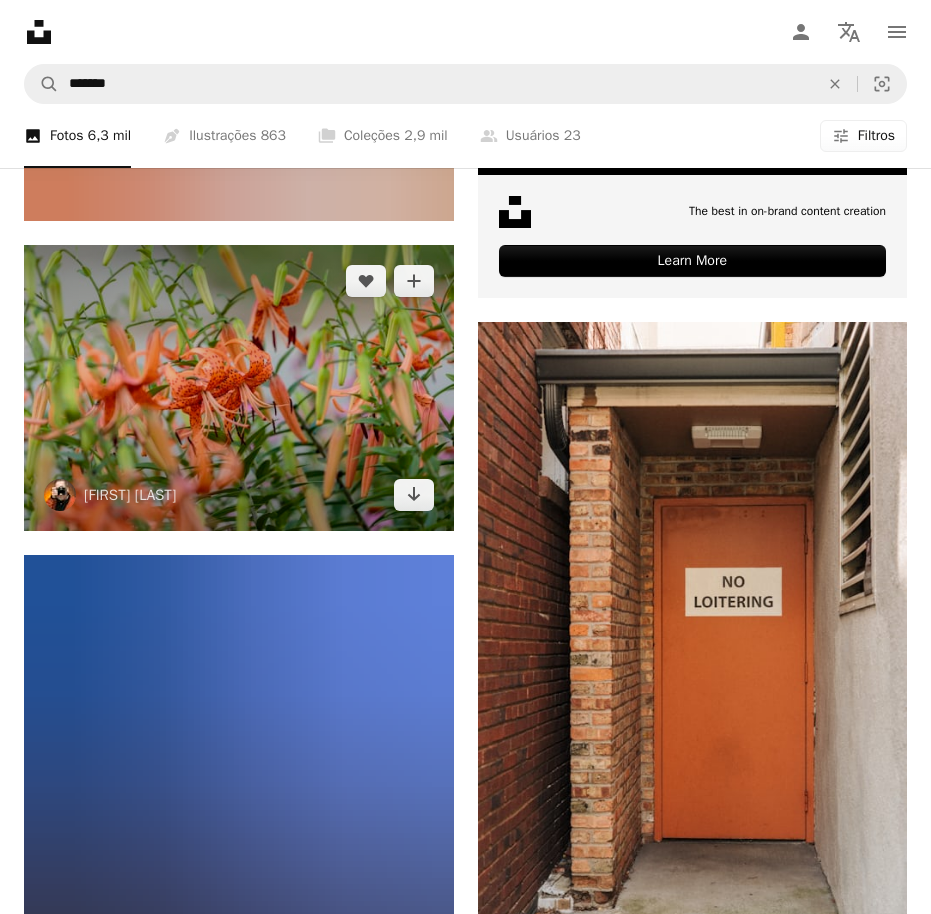 scroll, scrollTop: 13449, scrollLeft: 0, axis: vertical 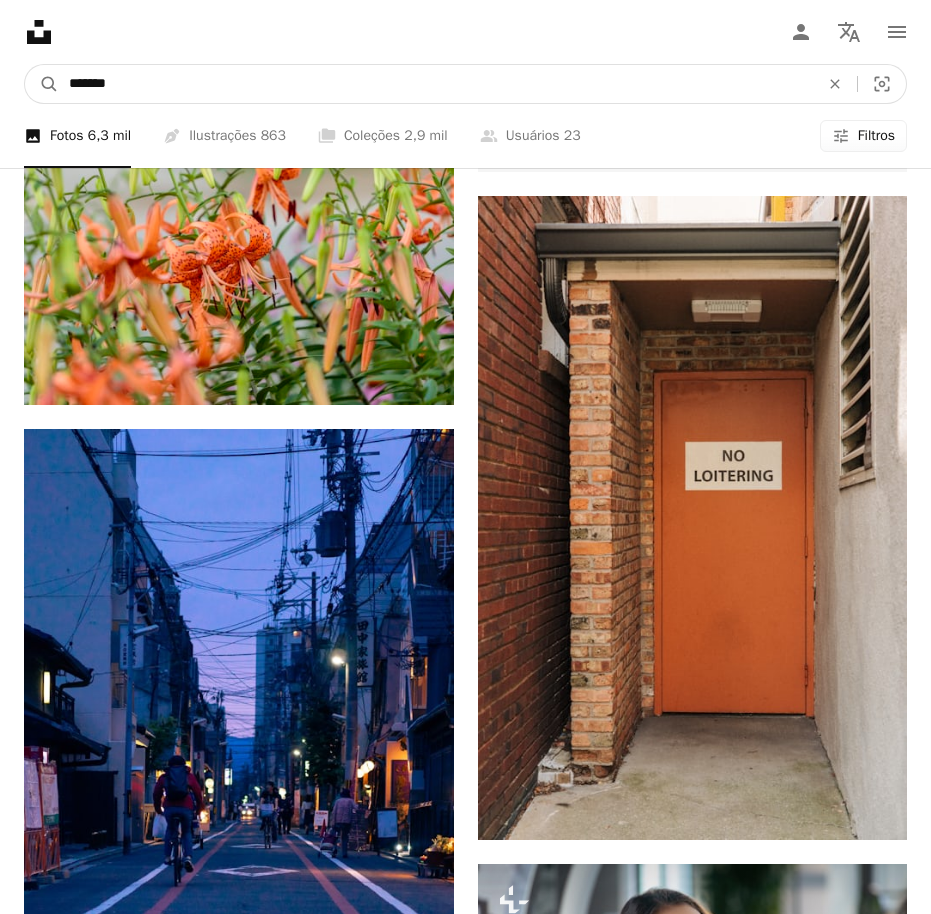 click on "*******" at bounding box center (436, 84) 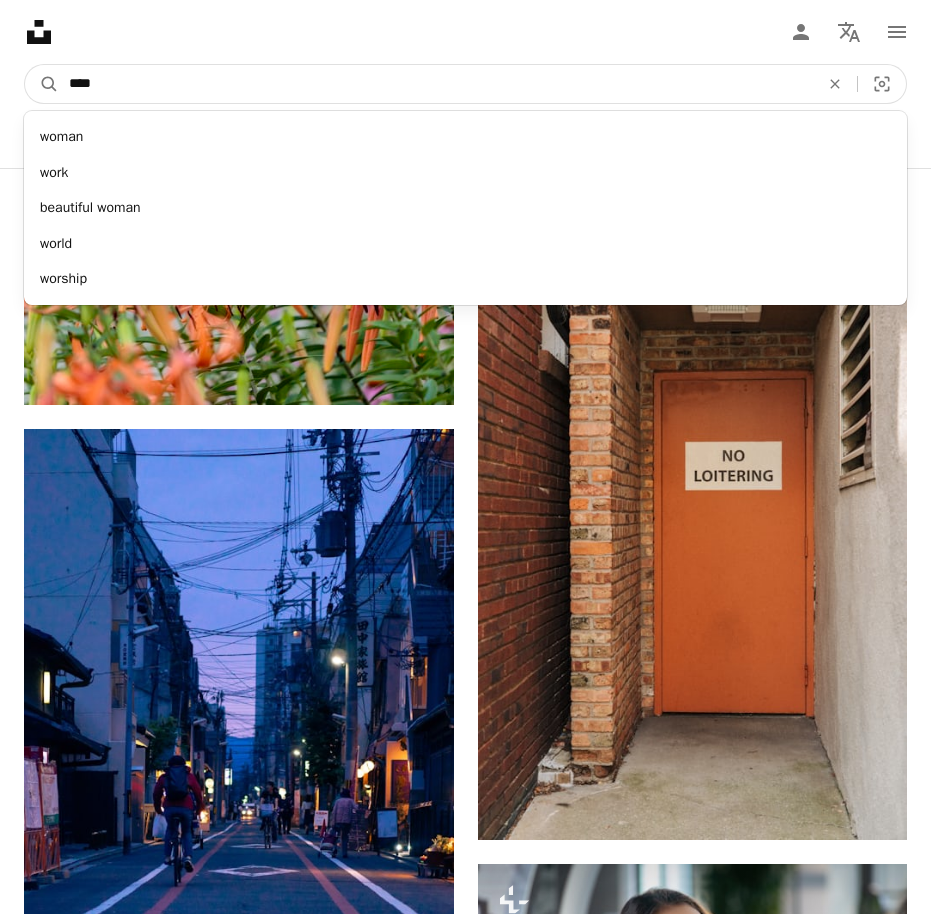type on "****" 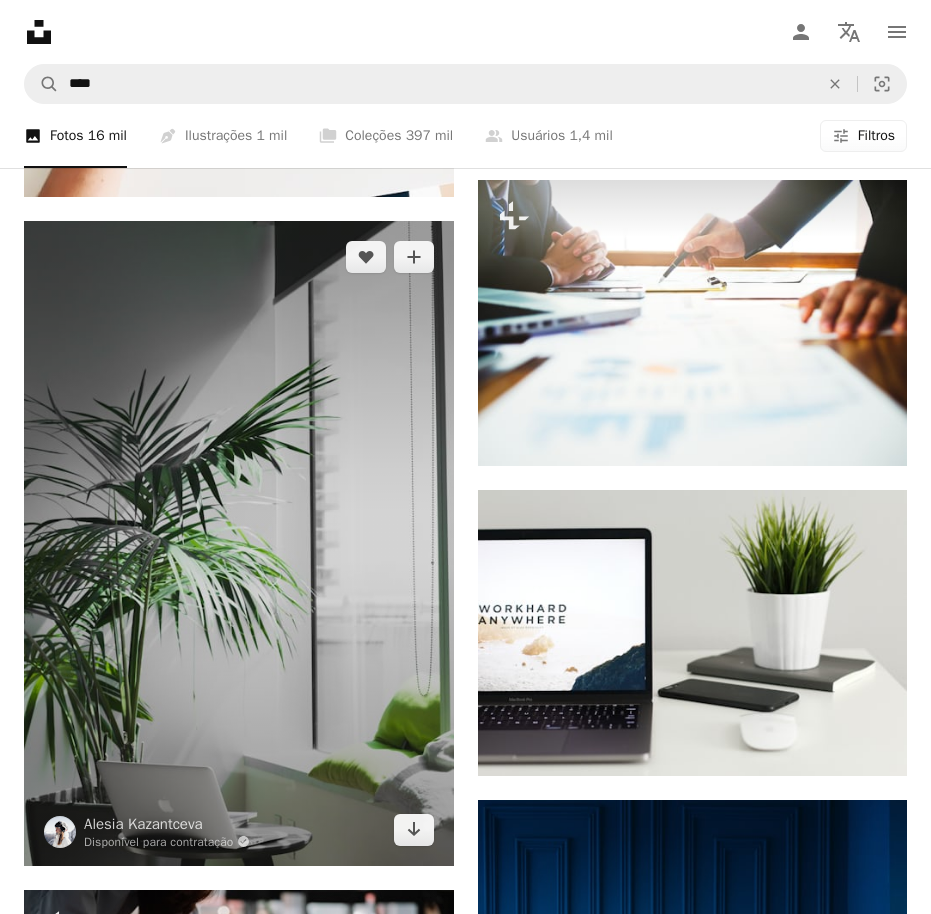 scroll, scrollTop: 7300, scrollLeft: 0, axis: vertical 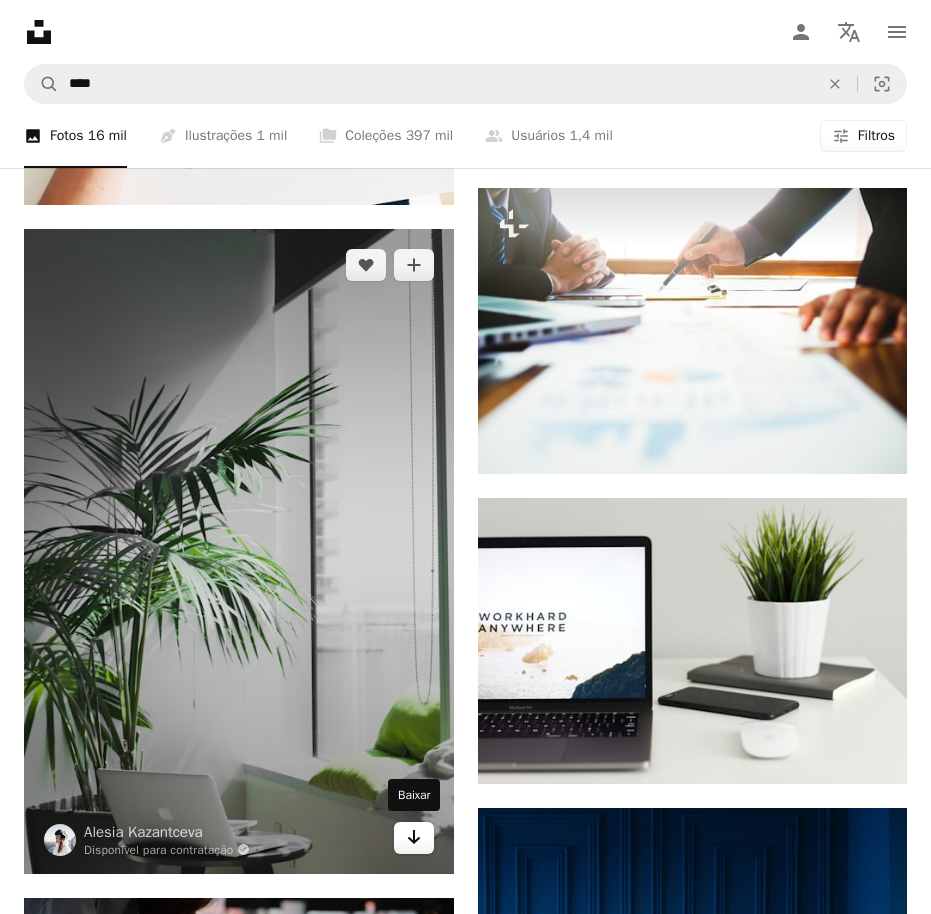 click on "Arrow pointing down" 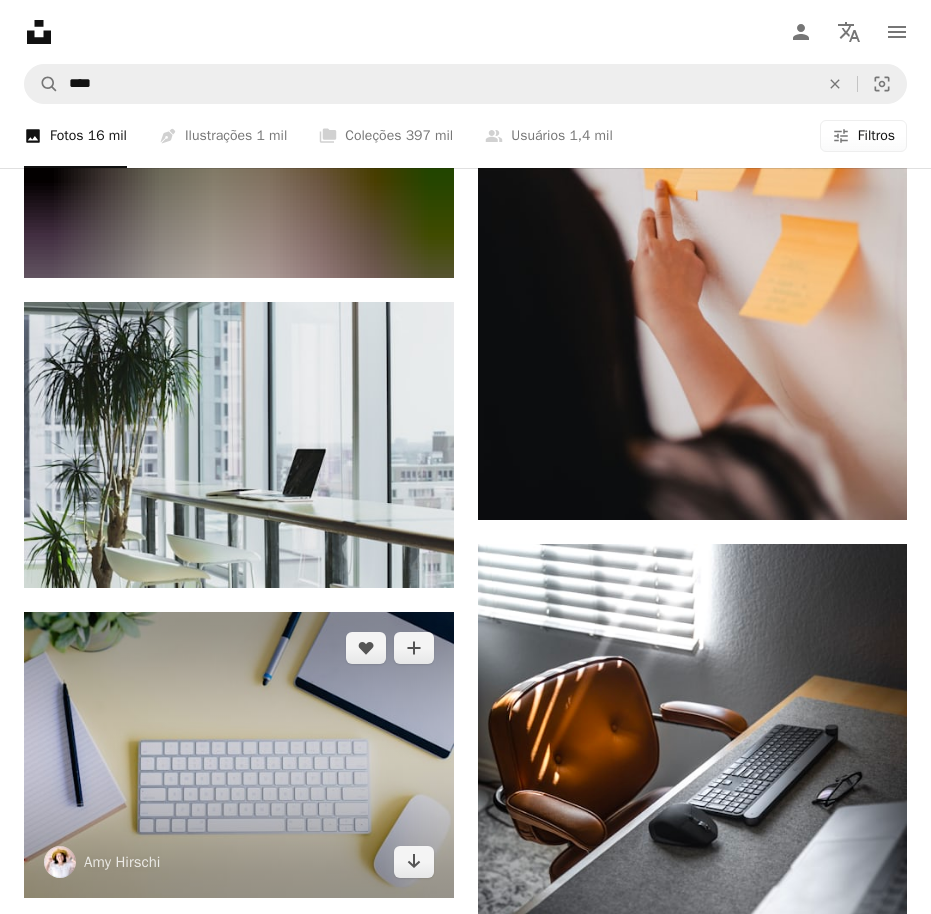 scroll, scrollTop: 16600, scrollLeft: 0, axis: vertical 